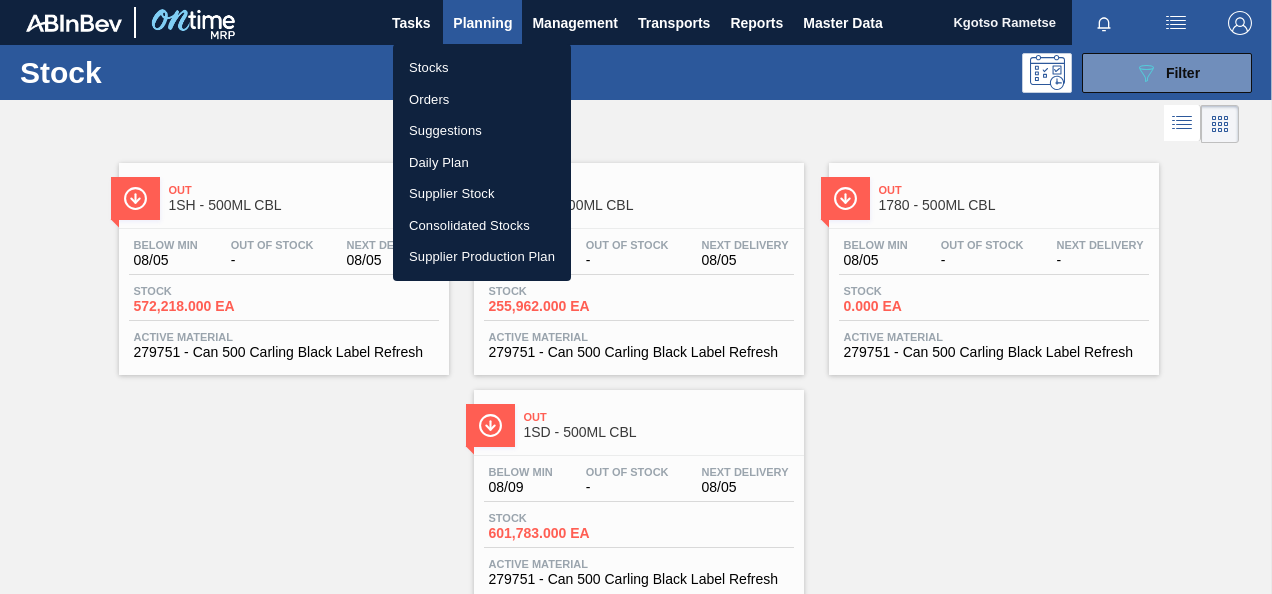 scroll, scrollTop: 0, scrollLeft: 0, axis: both 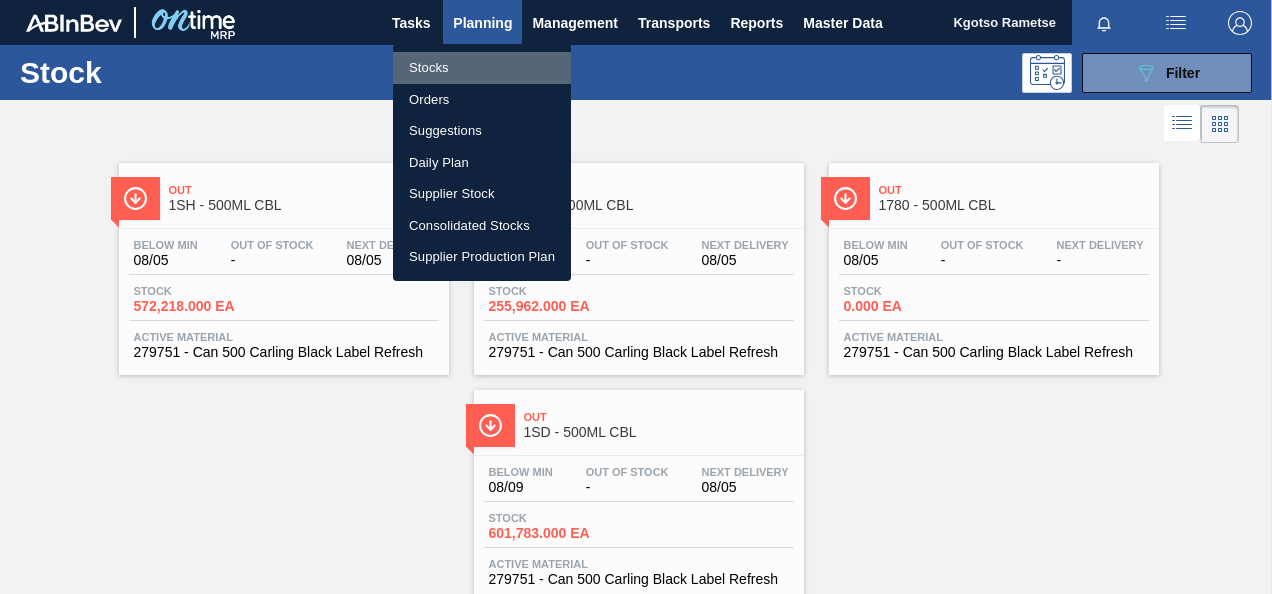click on "Stocks" at bounding box center (482, 68) 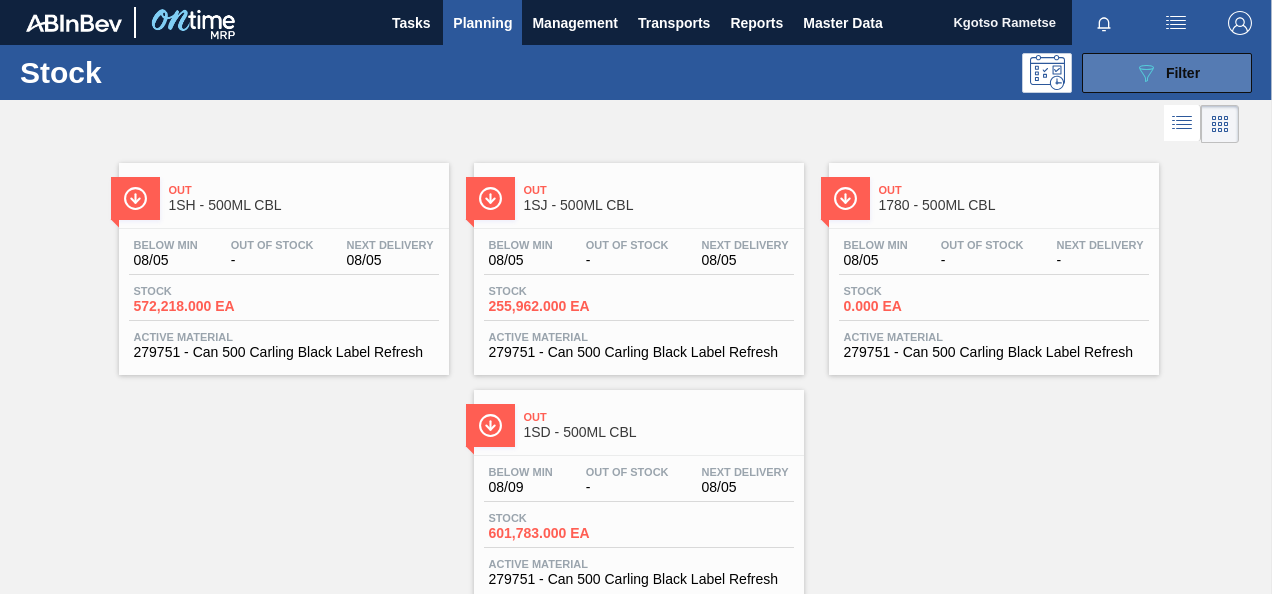 click on "089F7B8B-B2A5-4AFE-B5C0-19BA573D28AC Filter" at bounding box center (1167, 73) 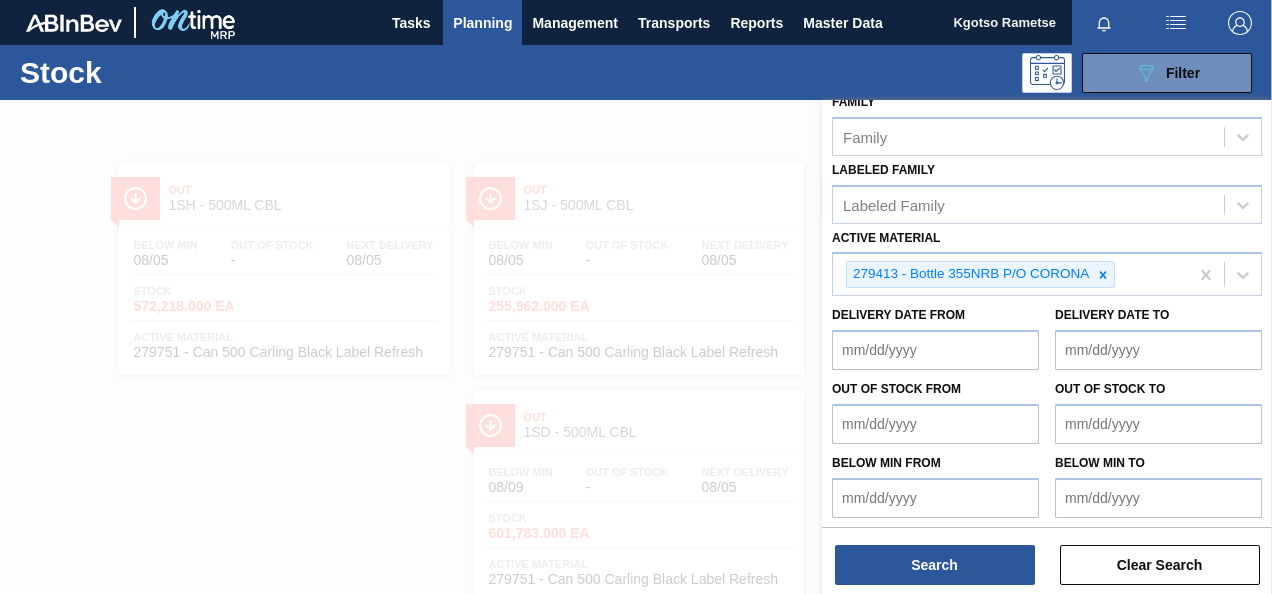 scroll, scrollTop: 362, scrollLeft: 0, axis: vertical 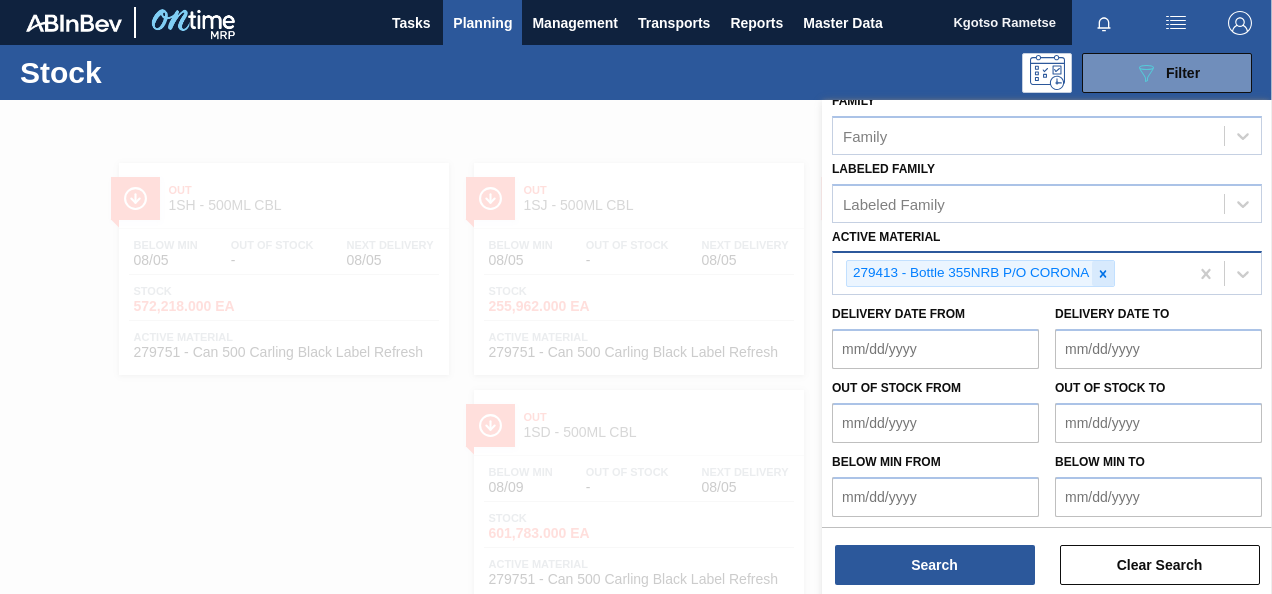 click 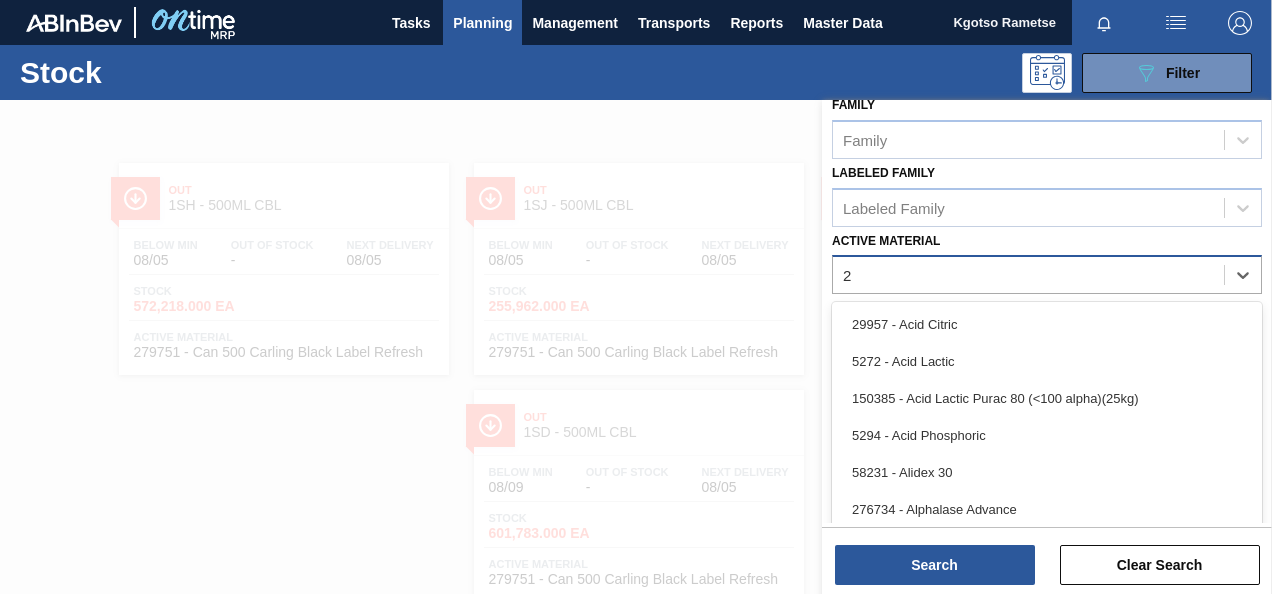 scroll, scrollTop: 10, scrollLeft: 0, axis: vertical 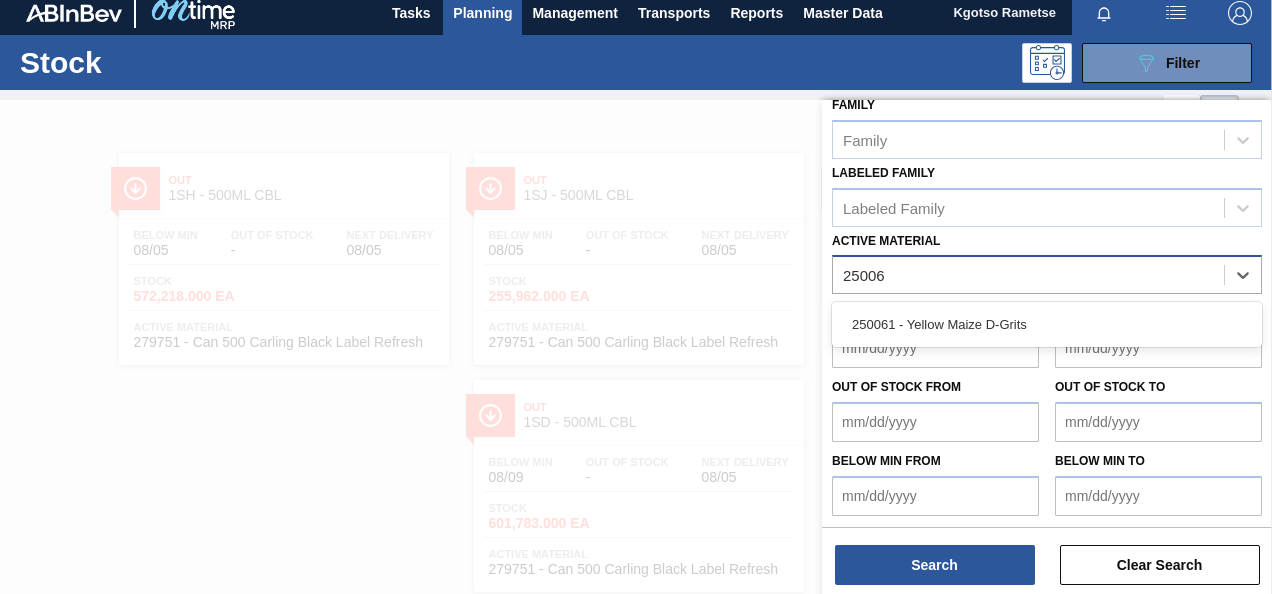 type on "250061" 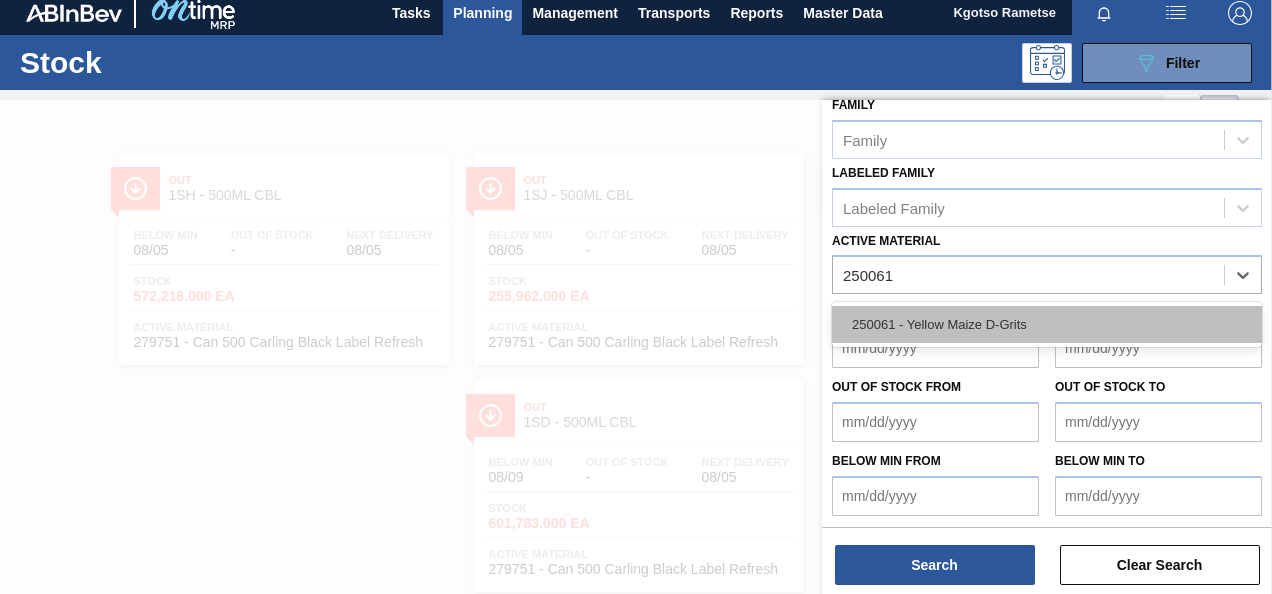 click on "250061 - Yellow Maize D-Grits" at bounding box center (1047, 324) 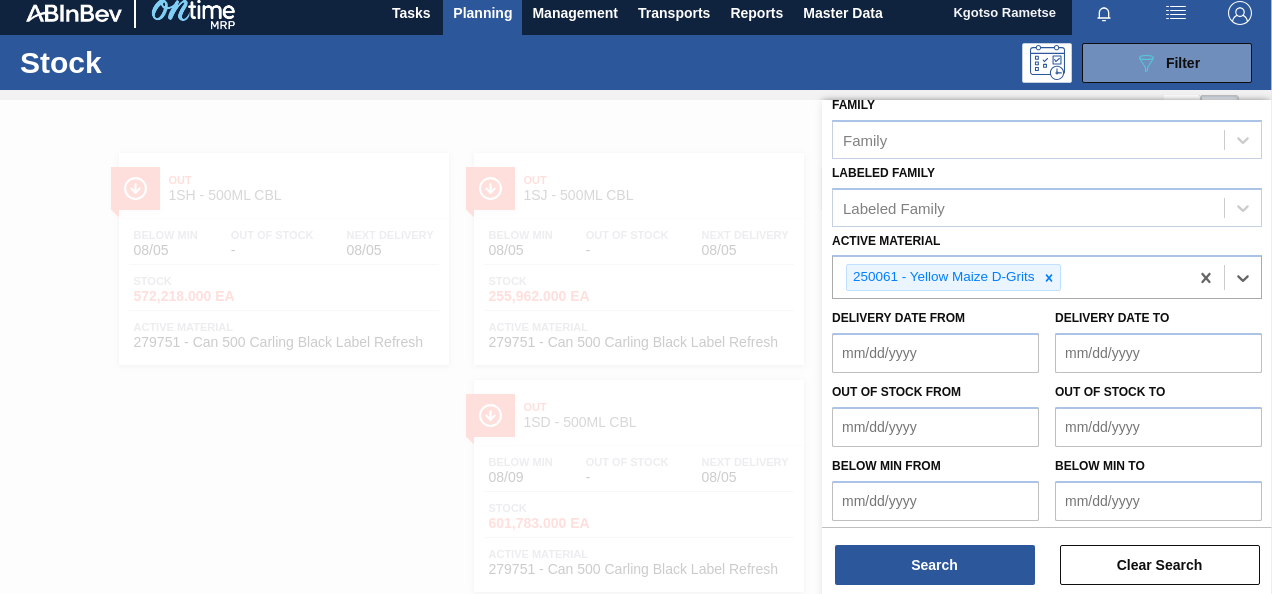scroll, scrollTop: 362, scrollLeft: 0, axis: vertical 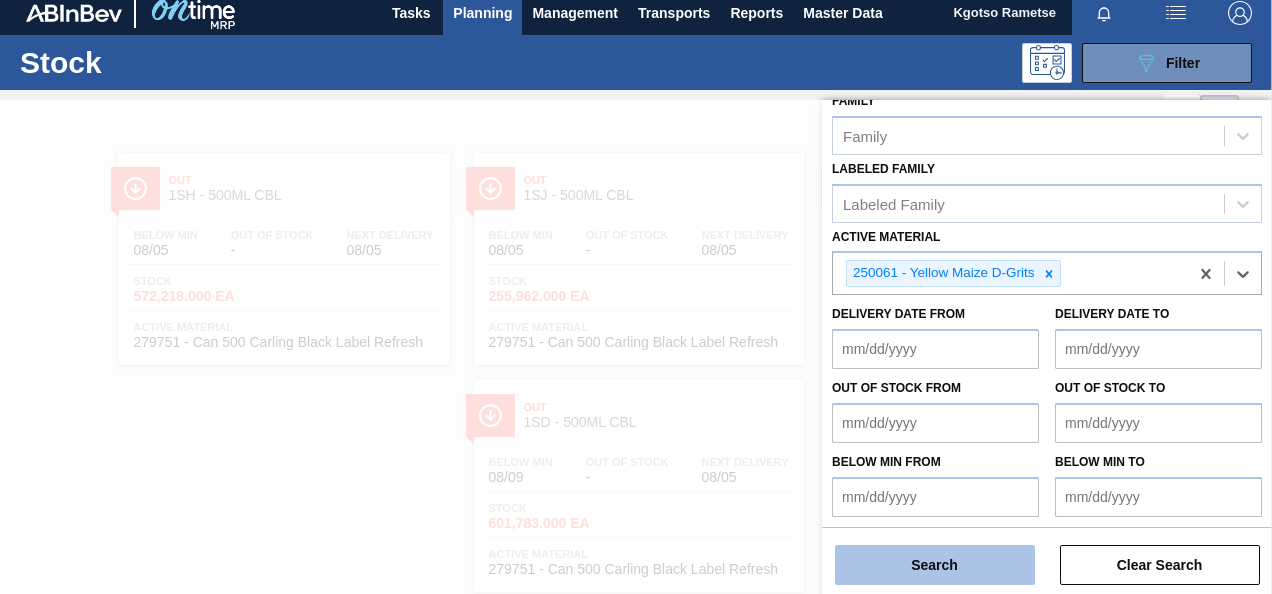 click on "Search" at bounding box center (935, 565) 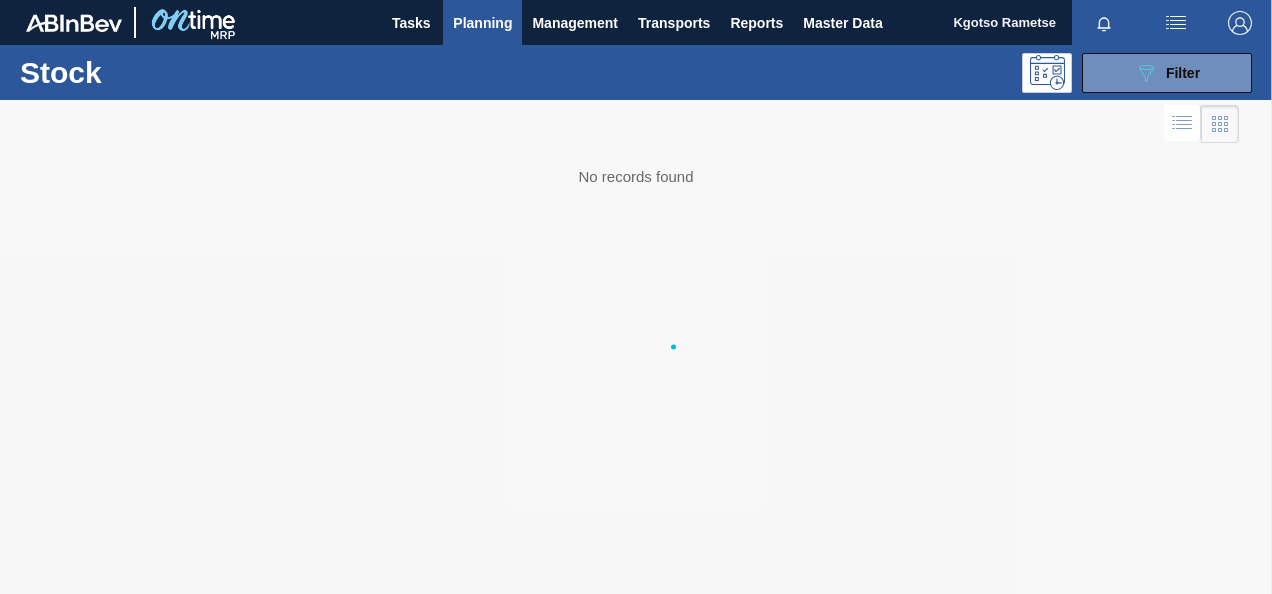 scroll, scrollTop: 0, scrollLeft: 0, axis: both 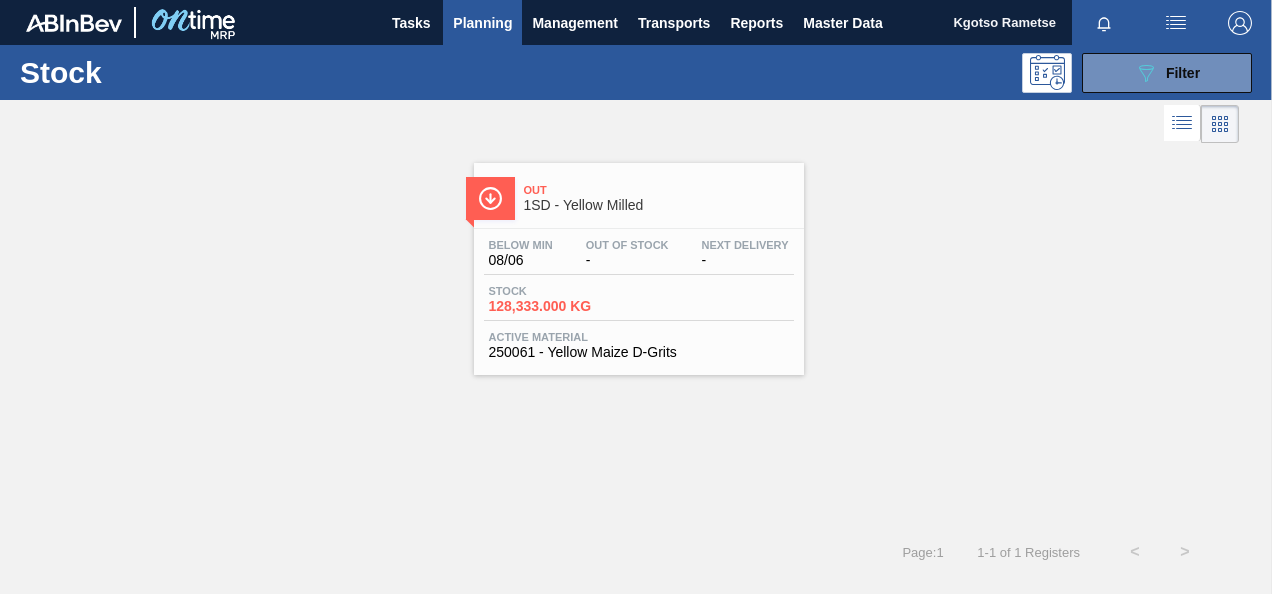 click on "Out 1SD - Yellow Milled" at bounding box center (659, 198) 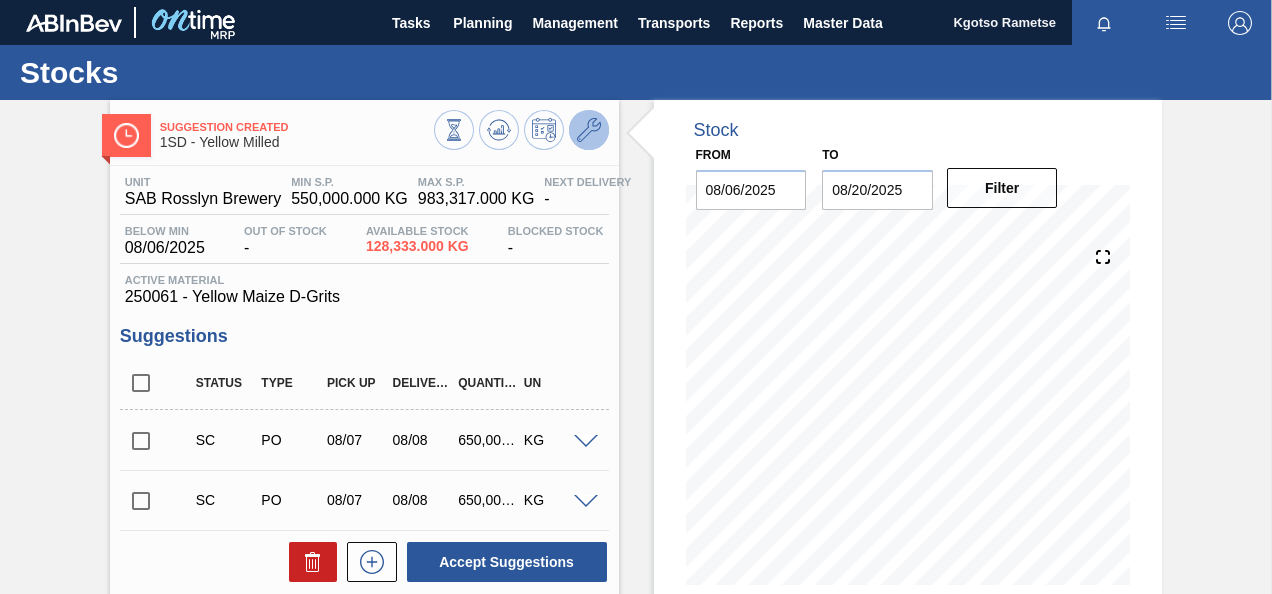 click 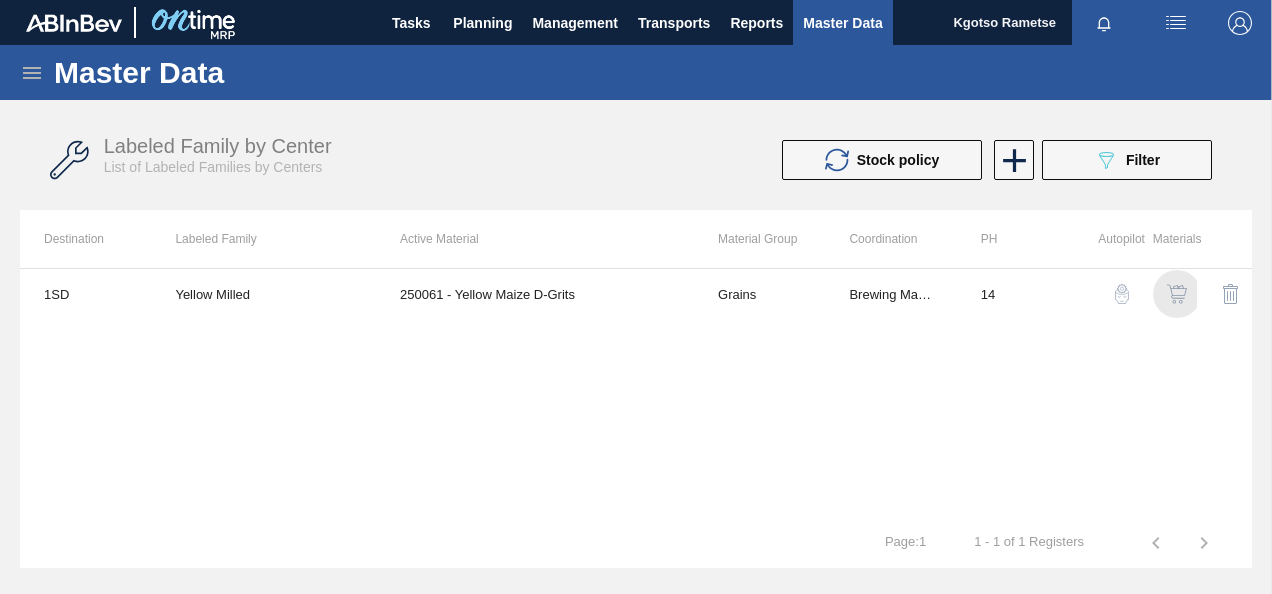 click at bounding box center (1177, 294) 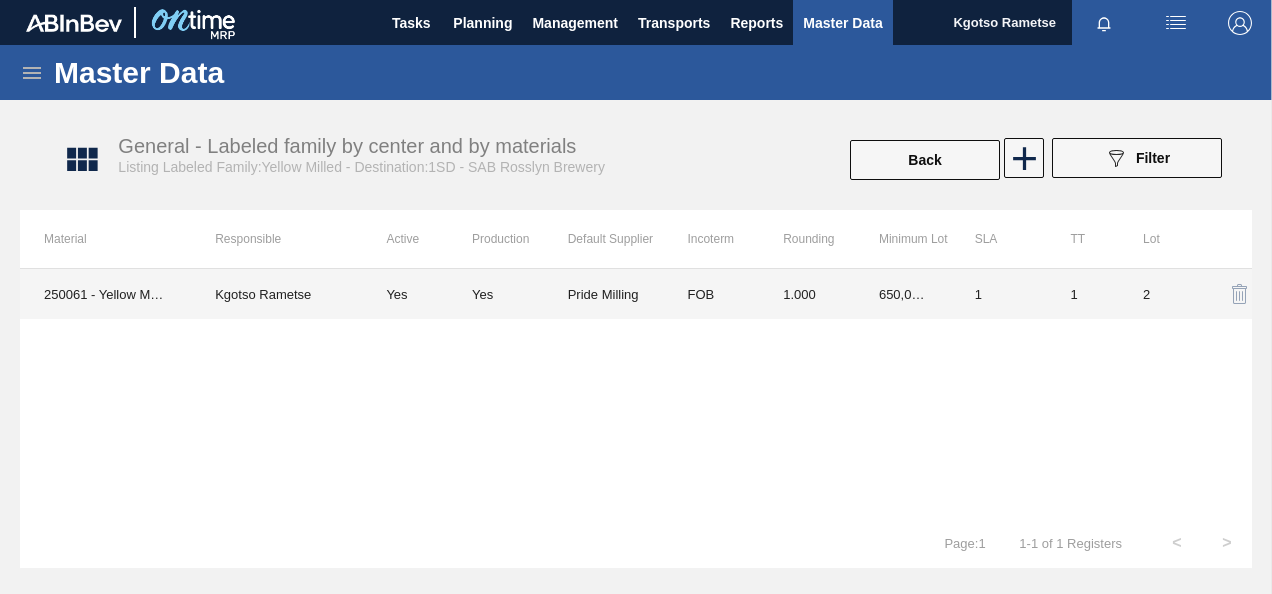click on "1.000" at bounding box center (807, 294) 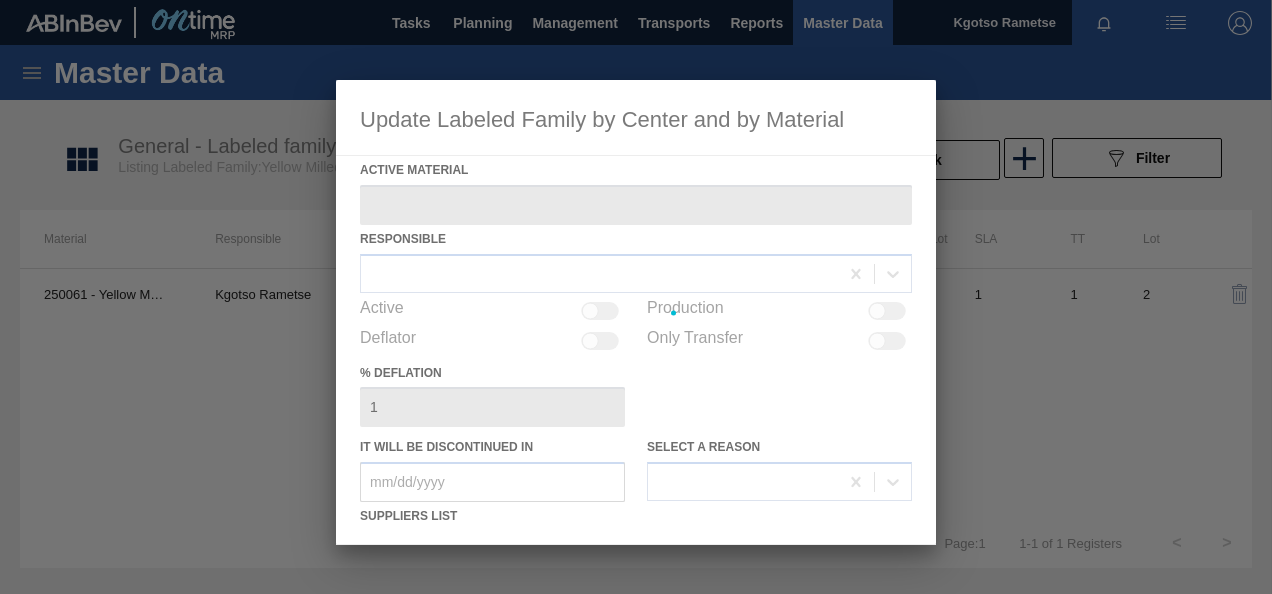type on "250061 - Yellow Maize D-Grits" 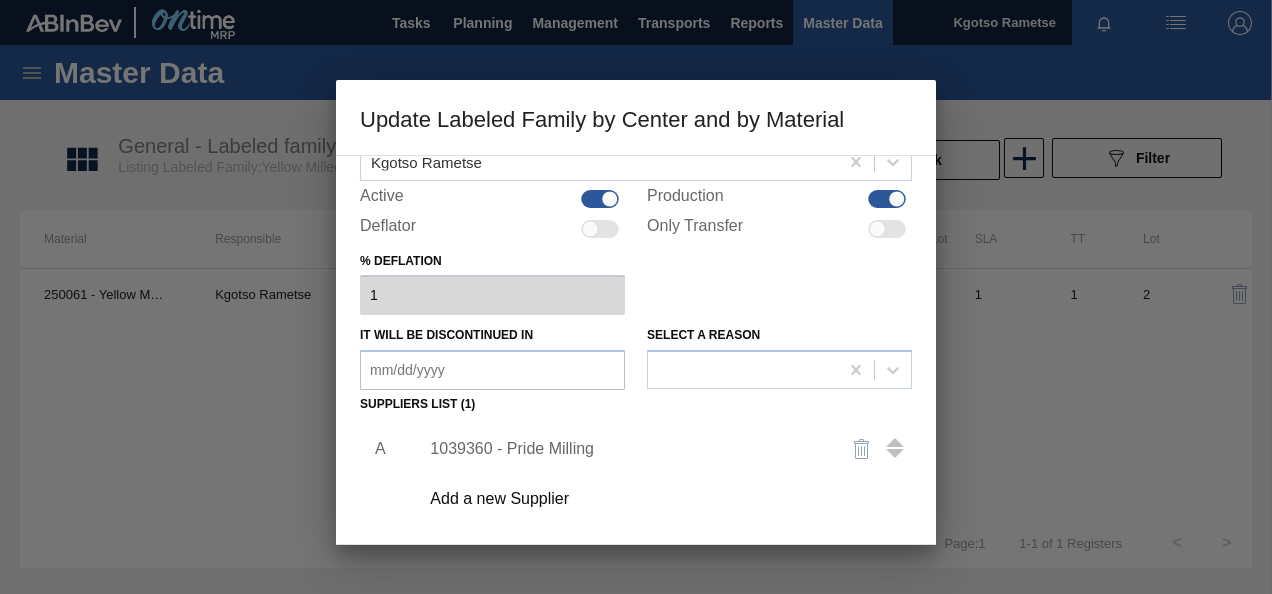 scroll, scrollTop: 306, scrollLeft: 0, axis: vertical 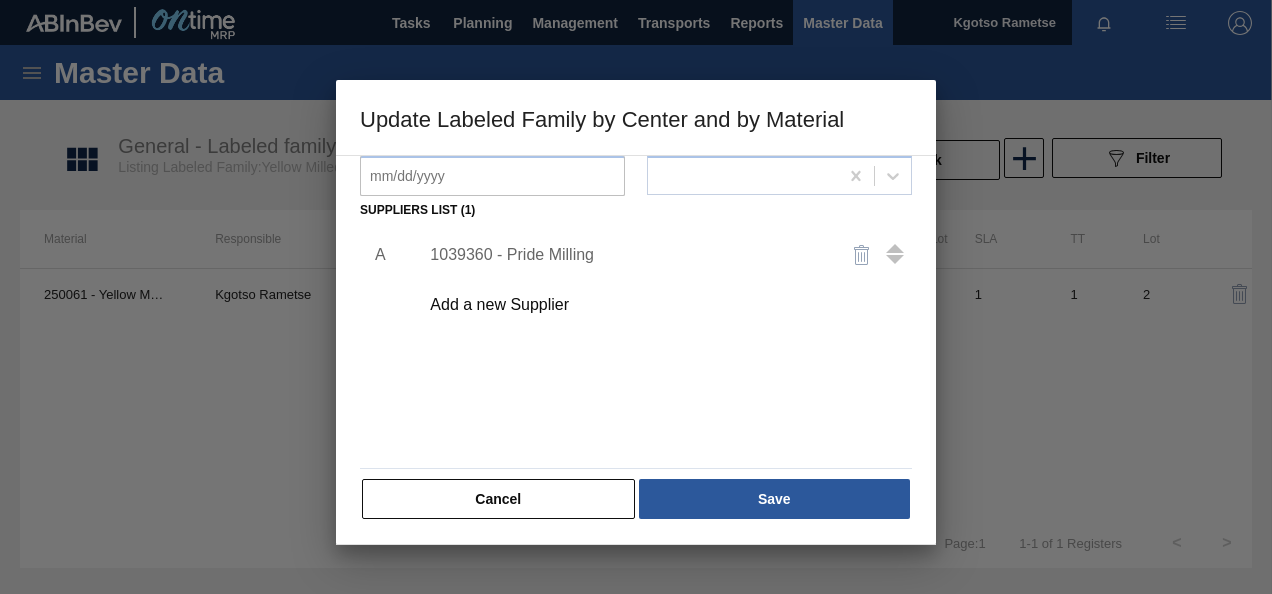 click on "1039360 - Pride Milling" at bounding box center [626, 255] 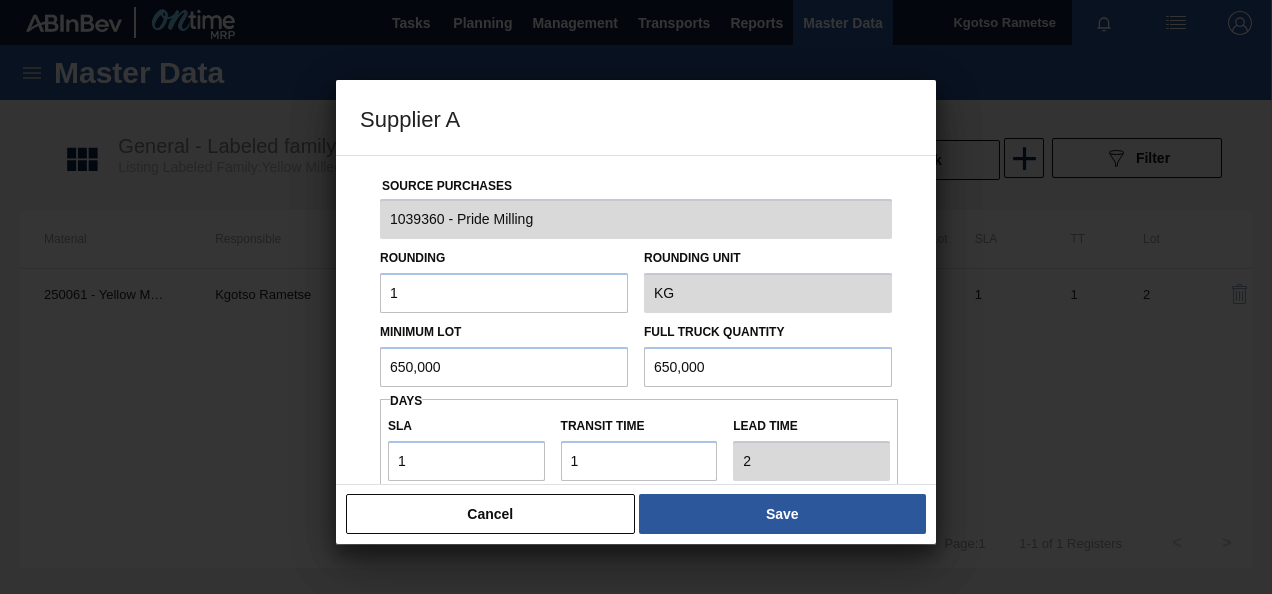 drag, startPoint x: 470, startPoint y: 359, endPoint x: 312, endPoint y: 355, distance: 158.05063 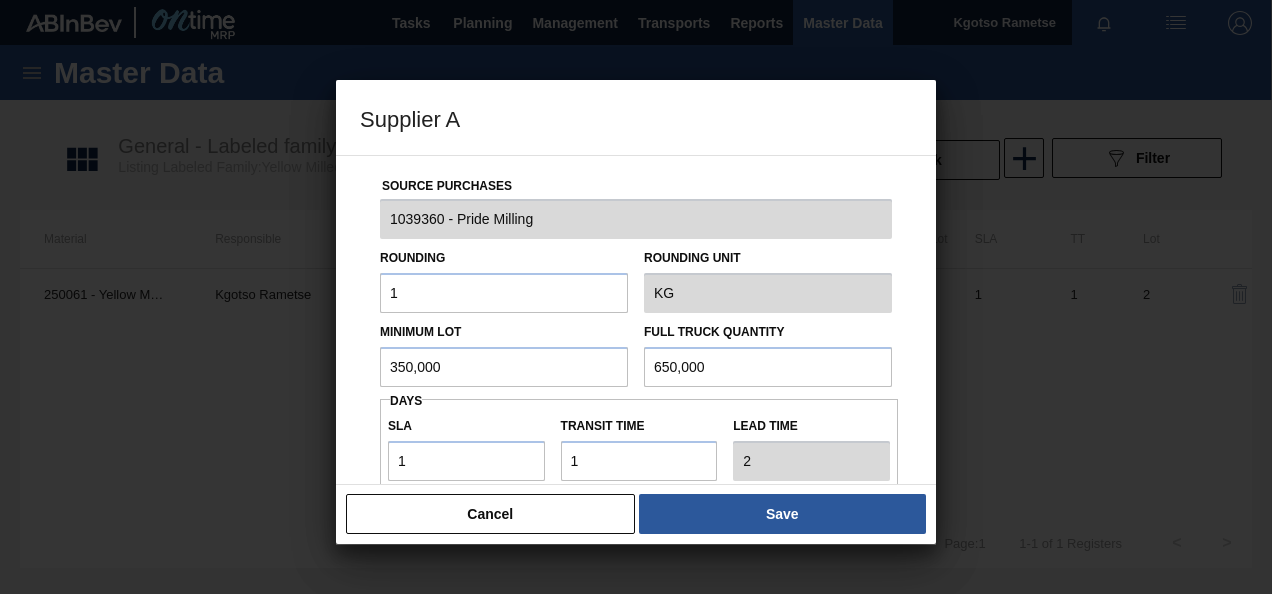 drag, startPoint x: 454, startPoint y: 374, endPoint x: 282, endPoint y: 384, distance: 172.29045 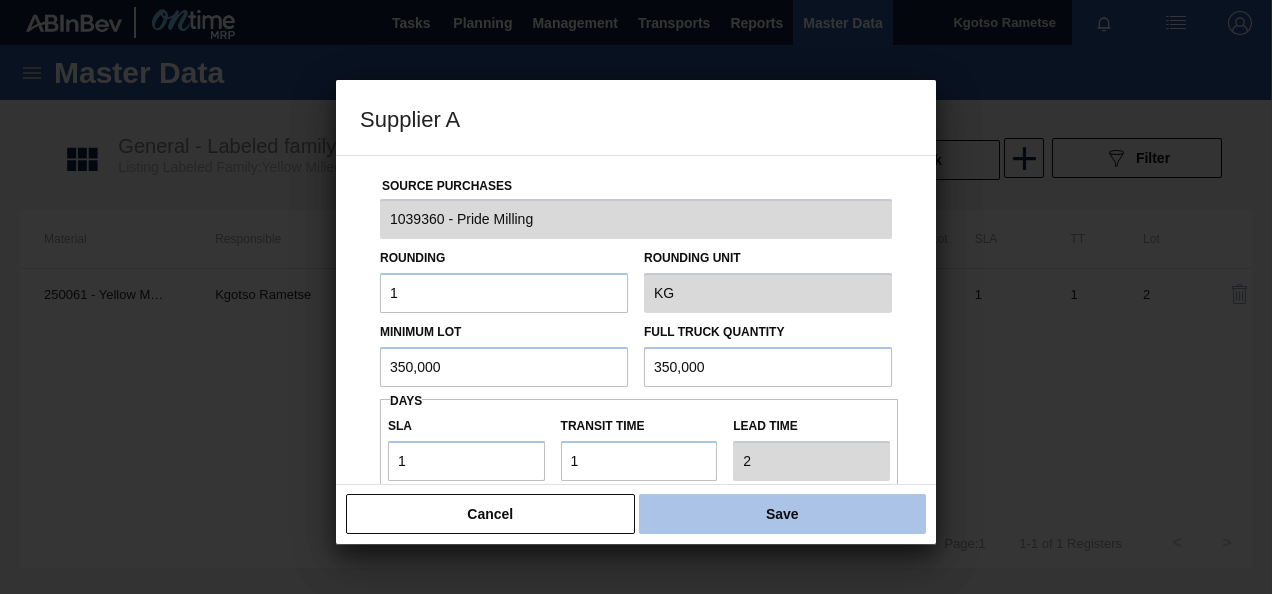 type on "350,000" 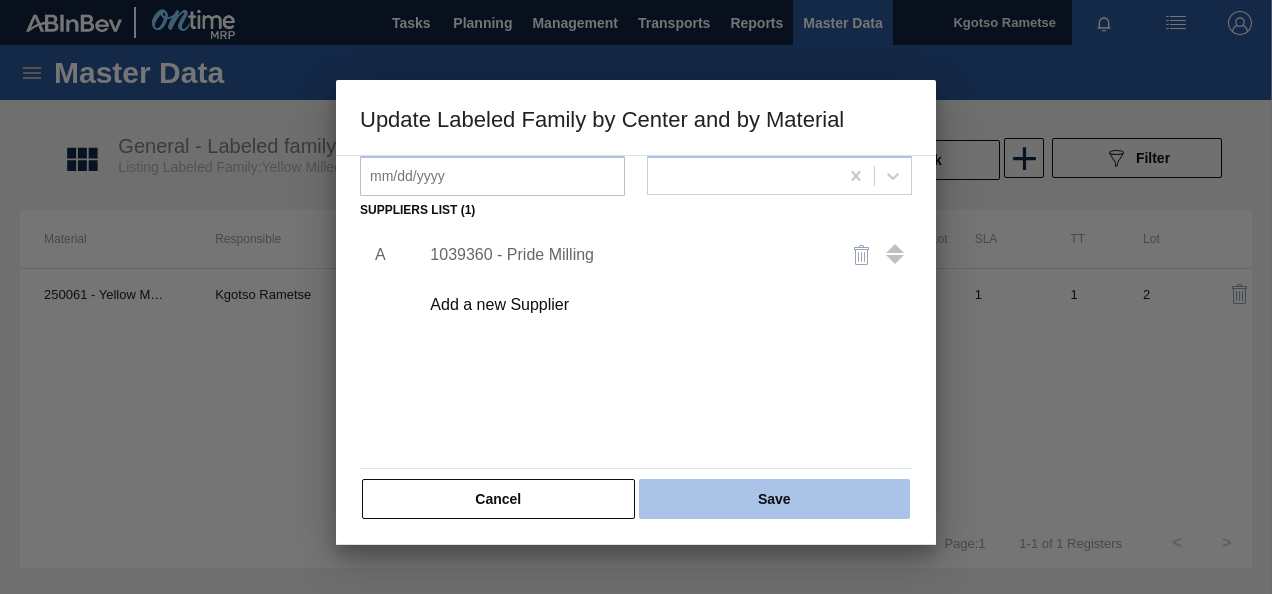 click on "Save" at bounding box center (774, 499) 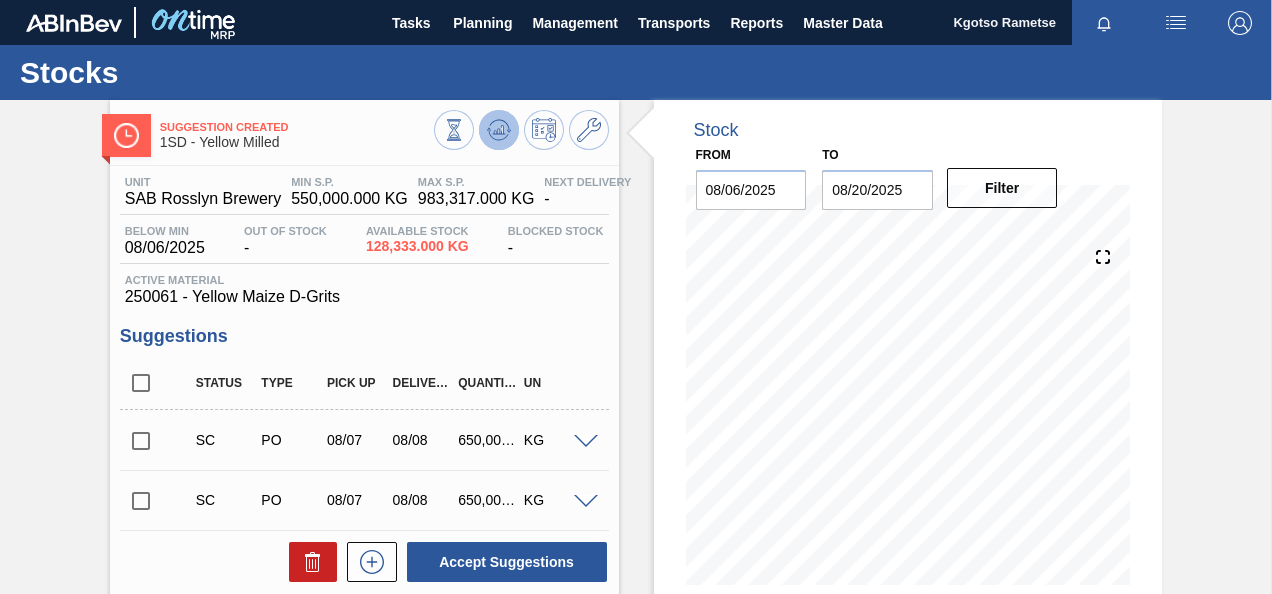 click at bounding box center [499, 130] 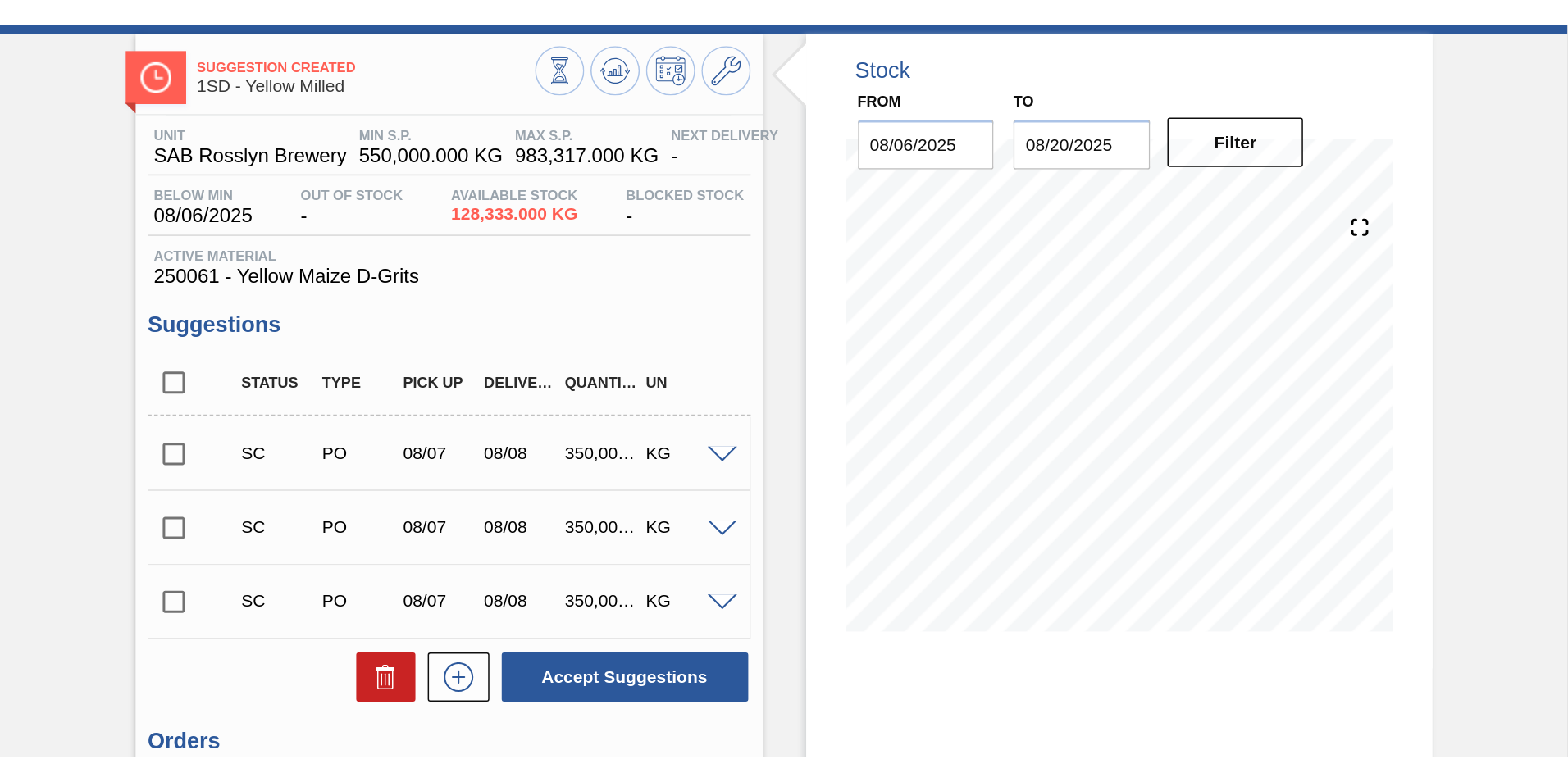 scroll, scrollTop: 0, scrollLeft: 0, axis: both 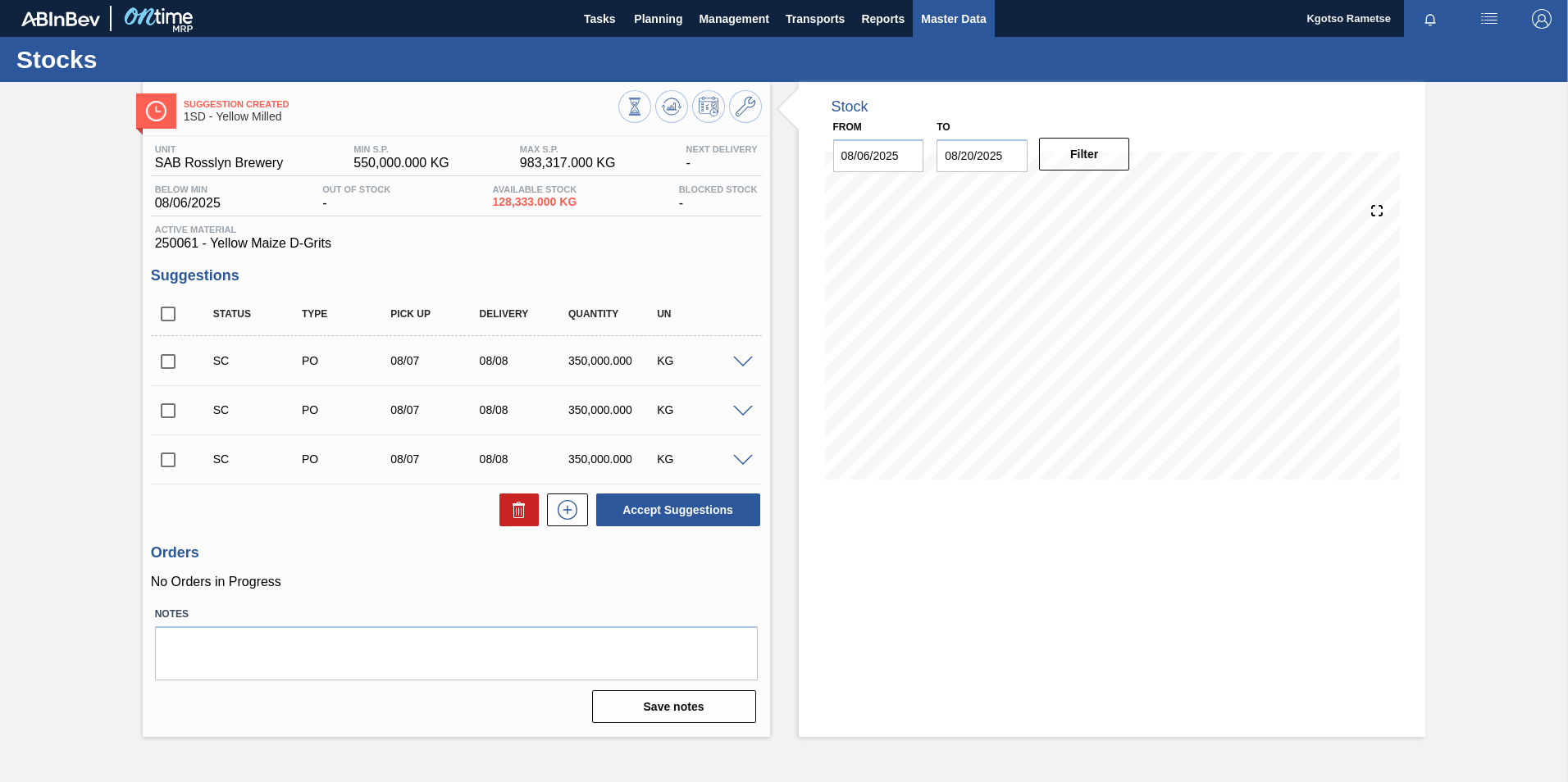 drag, startPoint x: 949, startPoint y: 23, endPoint x: 931, endPoint y: 29, distance: 18.973666 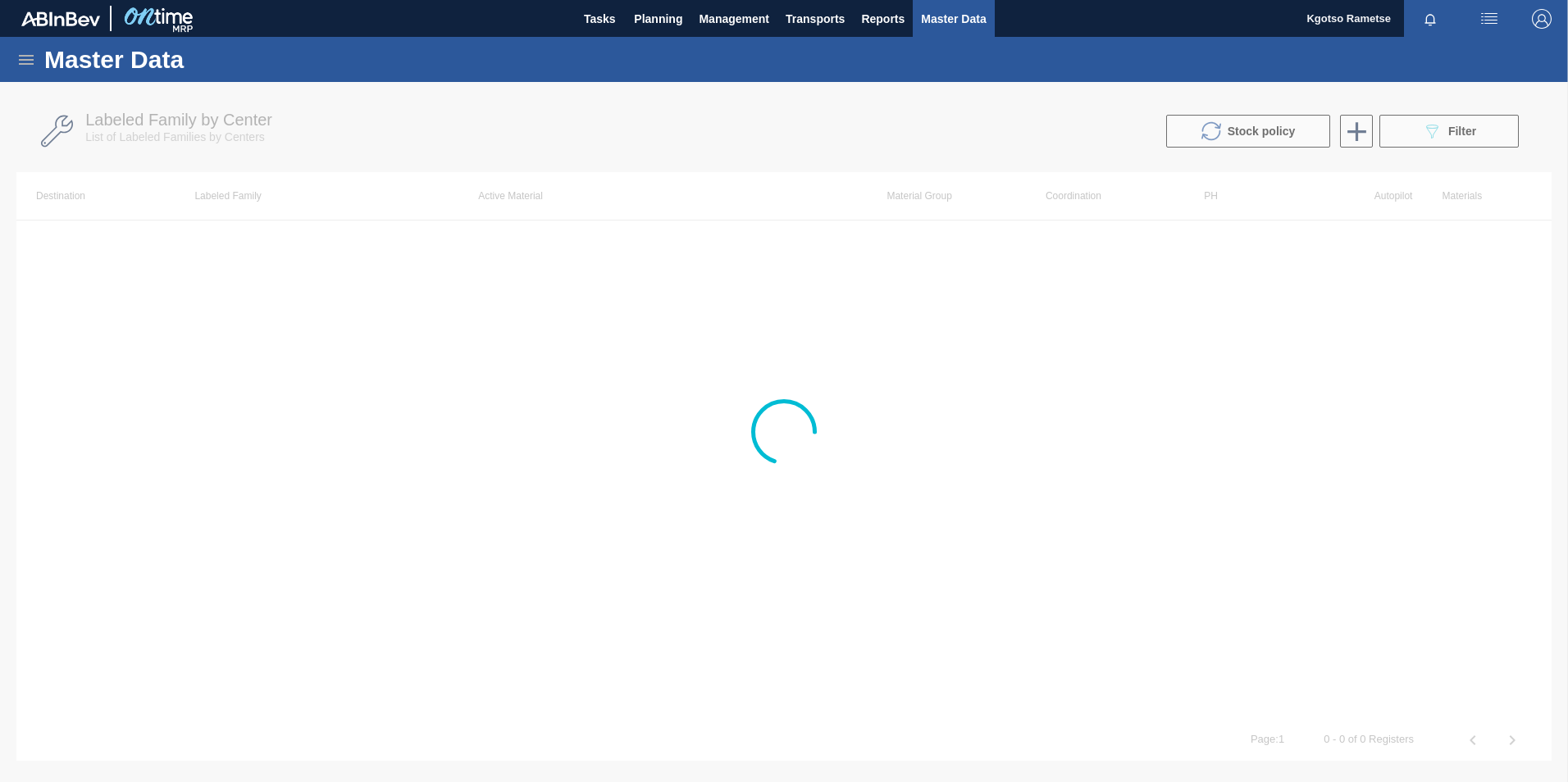 click 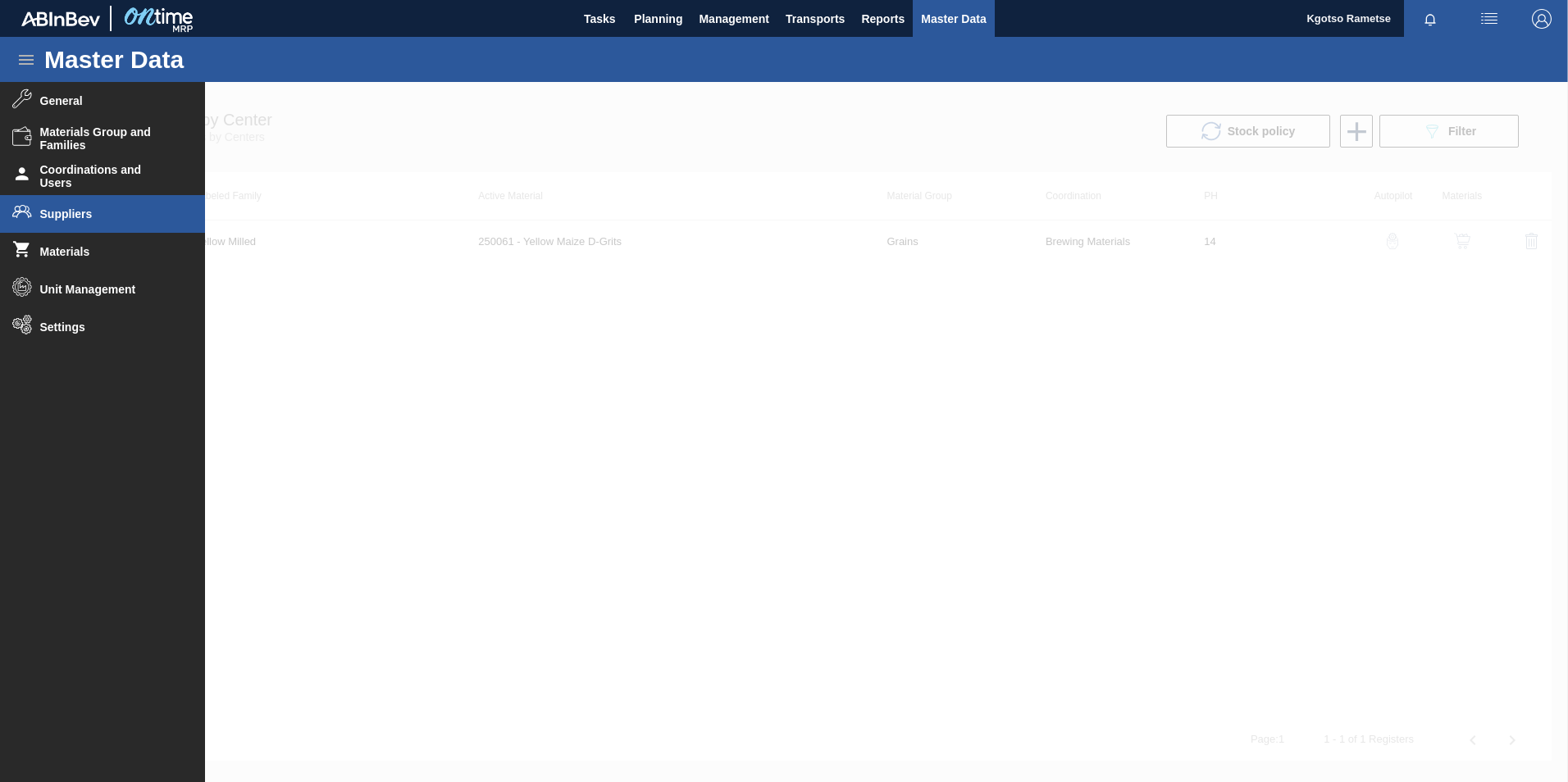 click on "Suppliers" at bounding box center (107, 214) 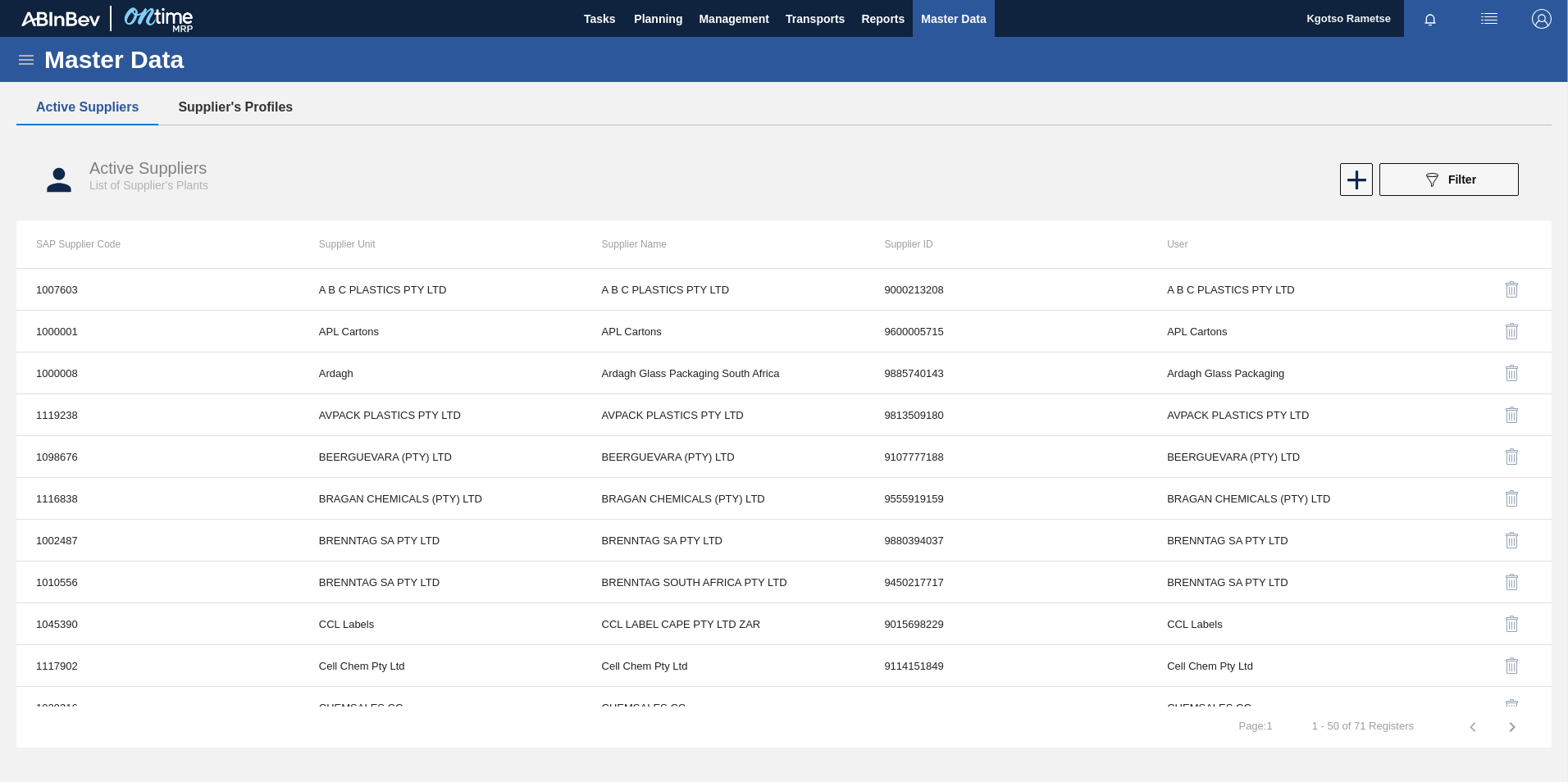click on "Supplier's Profiles" at bounding box center [235, 107] 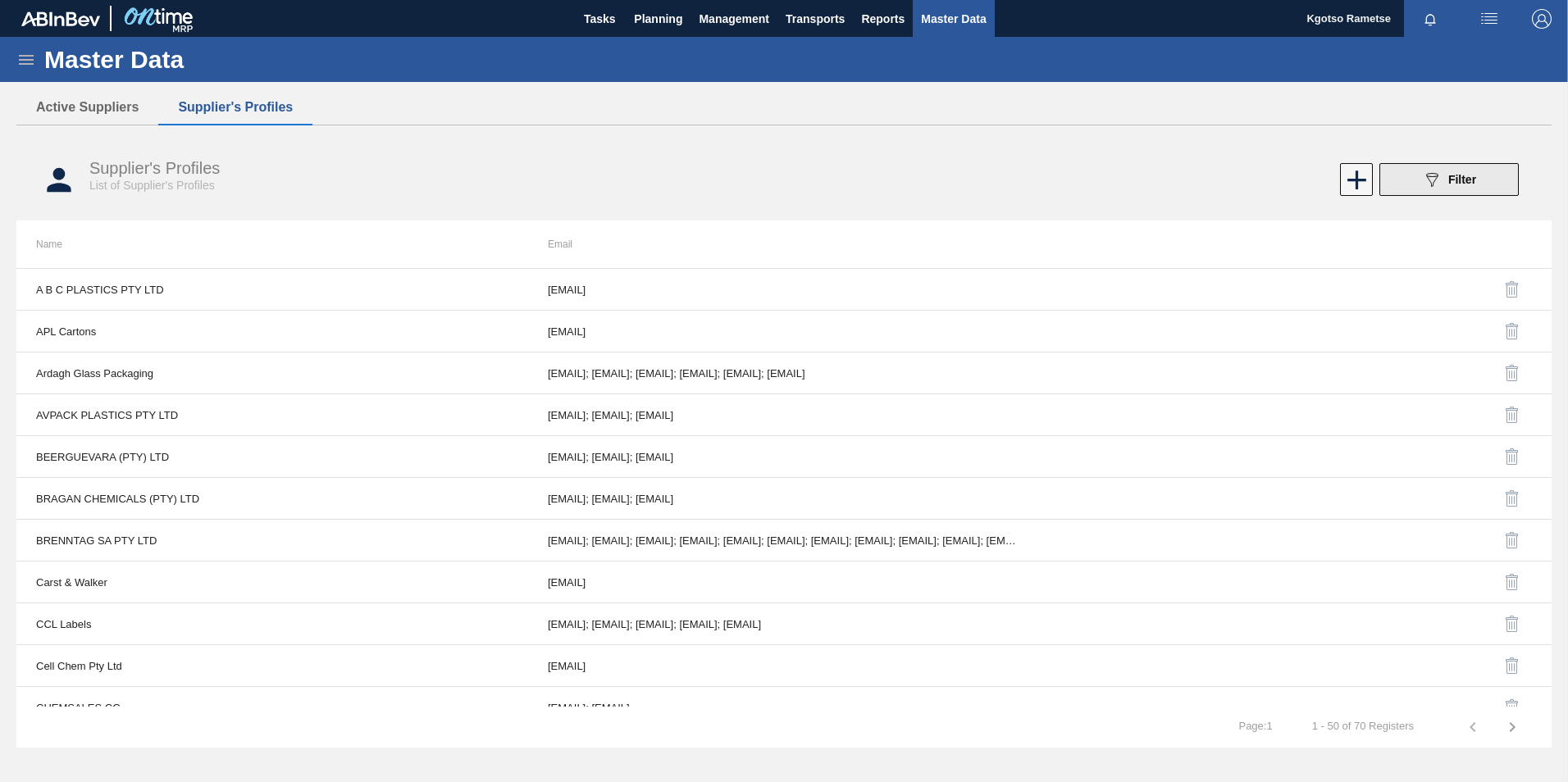 click on "089F7B8B-B2A5-4AFE-B5C0-19BA573D28AC Filter" at bounding box center [1449, 180] 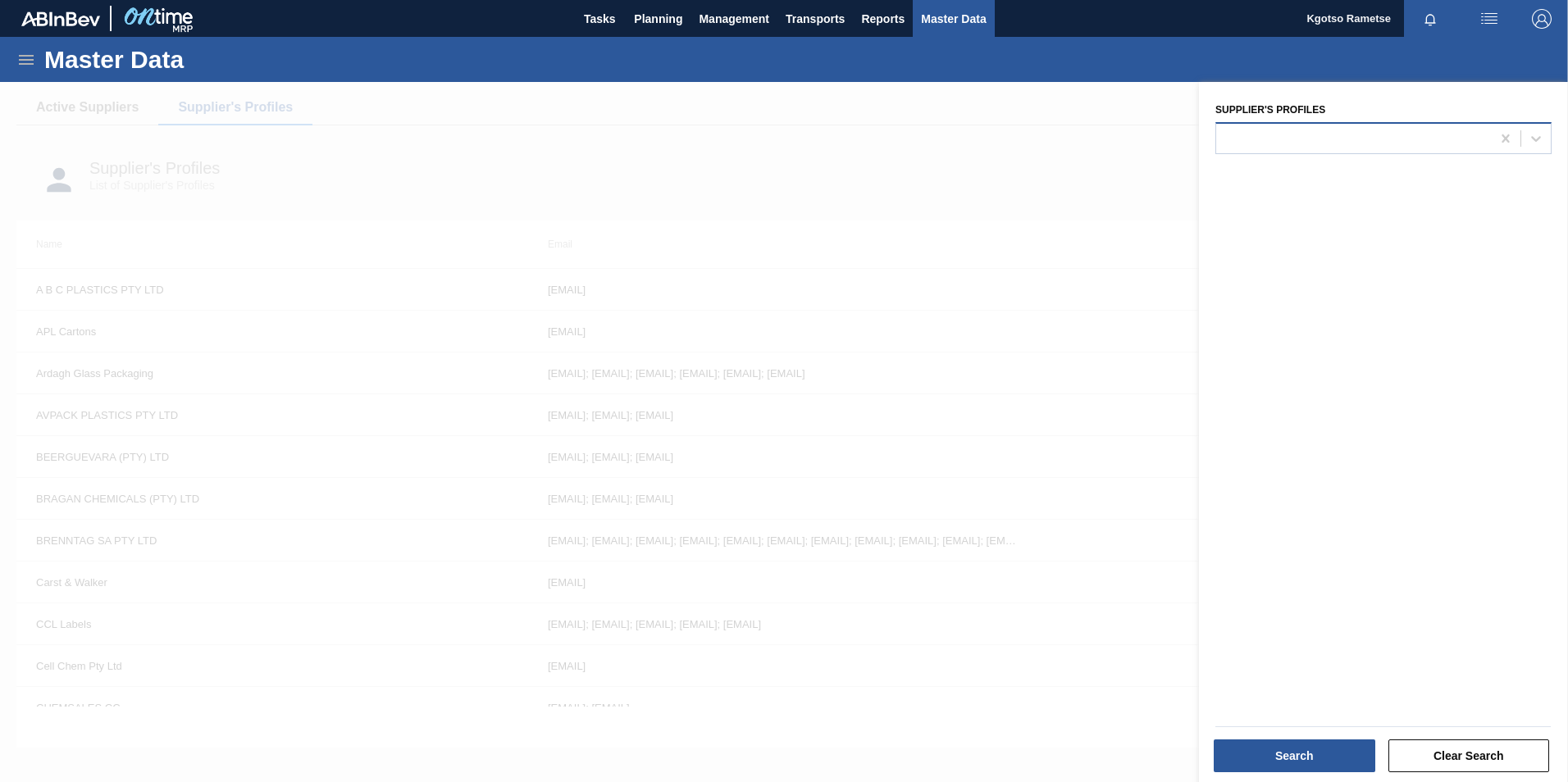 click at bounding box center (1353, 138) 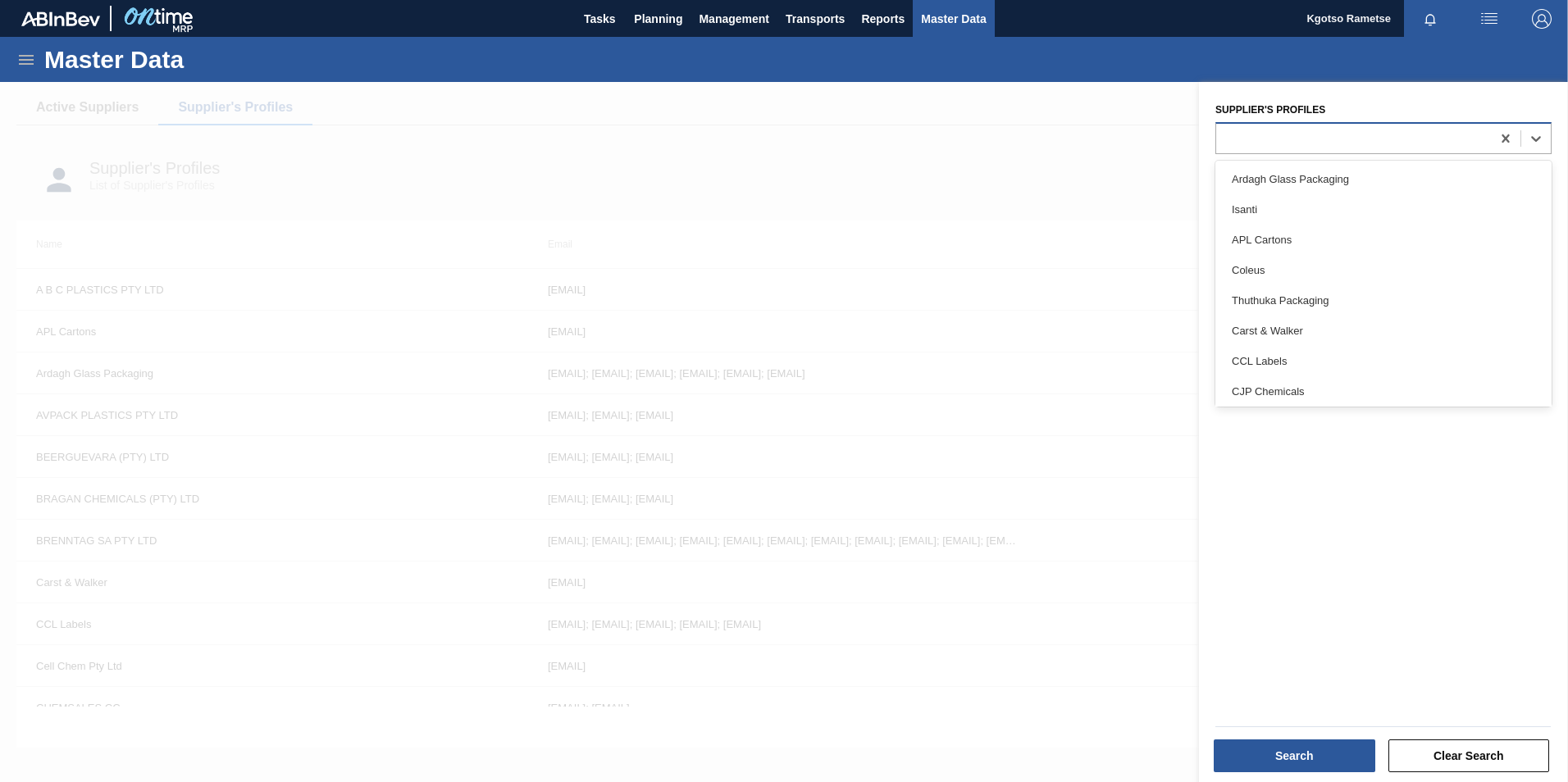 paste on "285149" 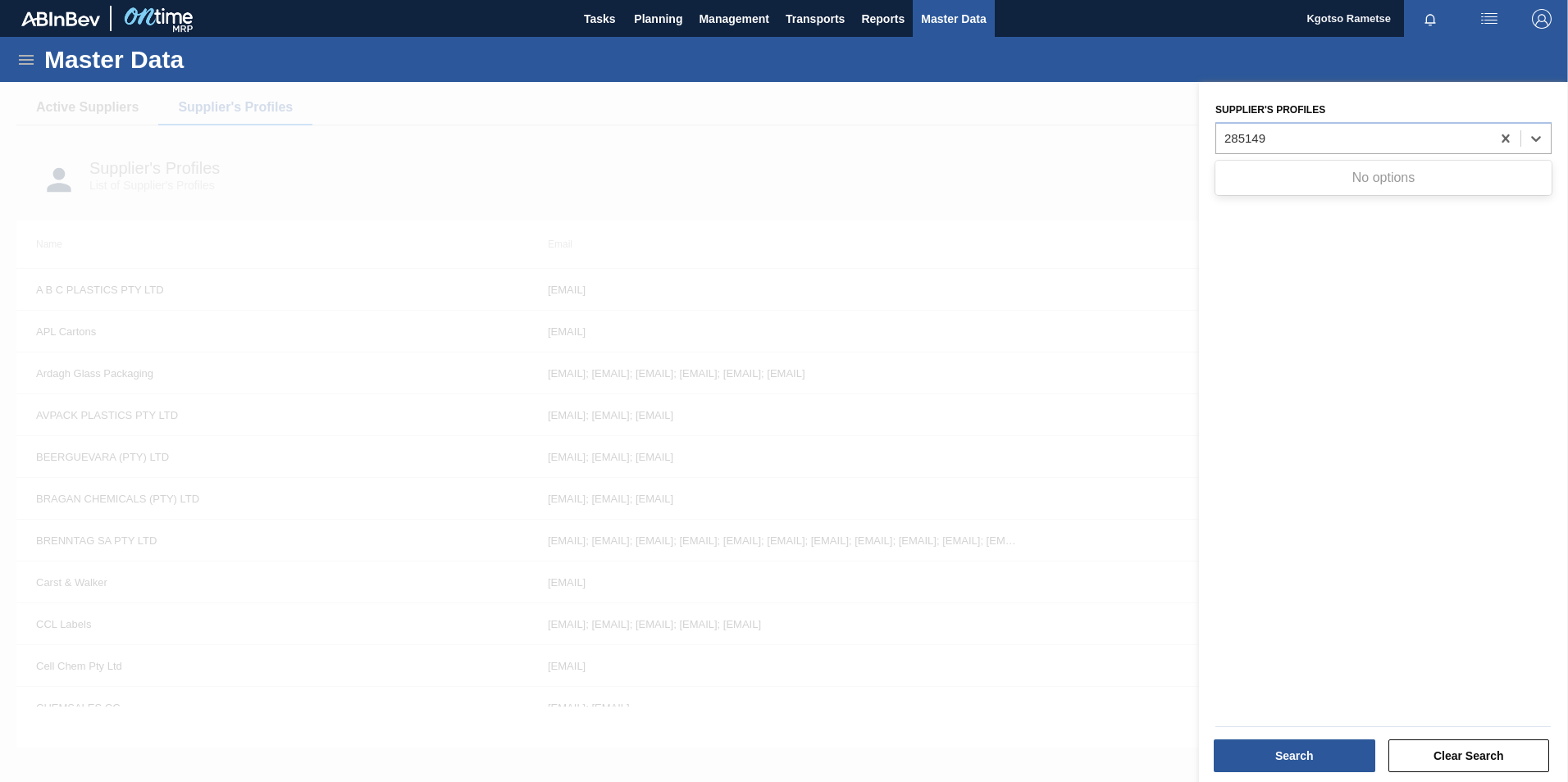 type on "285149" 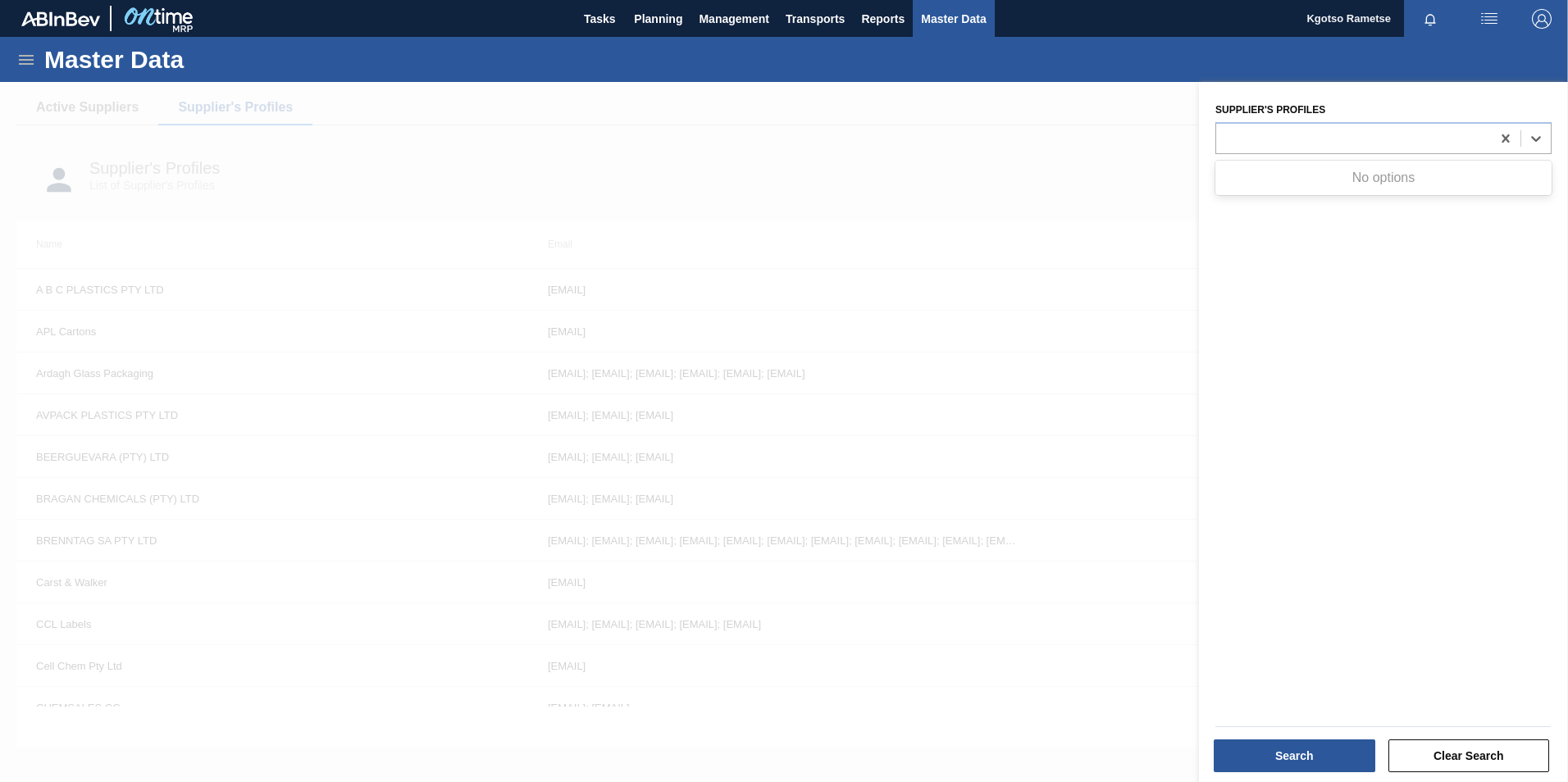 click on "Supplier's Profiles   Use Up and Down to choose options, press Enter to select the currently focused option, press Escape to exit the menu, press Tab to select the option and exit the menu. 285149 No options" at bounding box center (1383, 434) 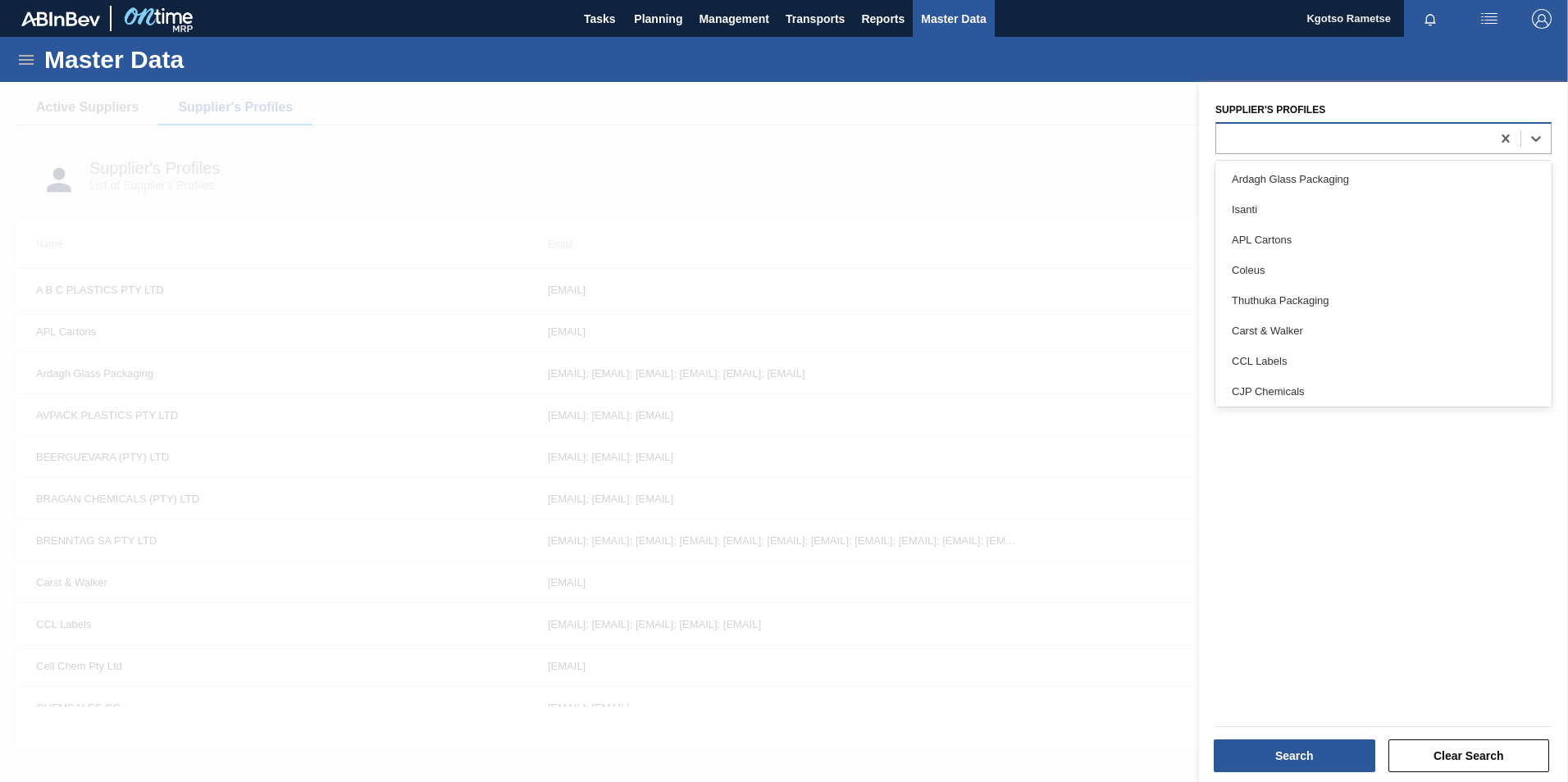 click at bounding box center [1353, 138] 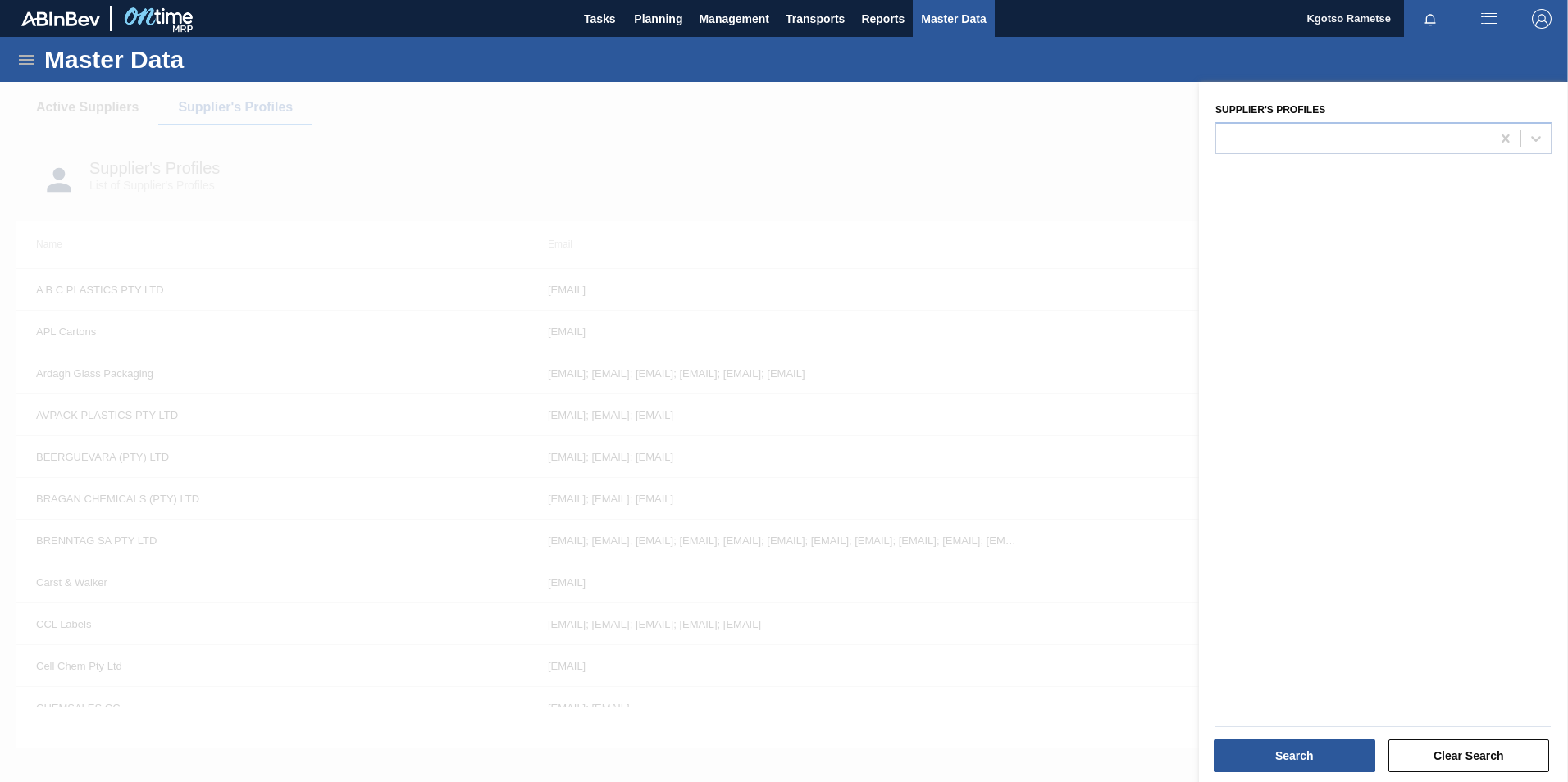 click at bounding box center [784, 473] 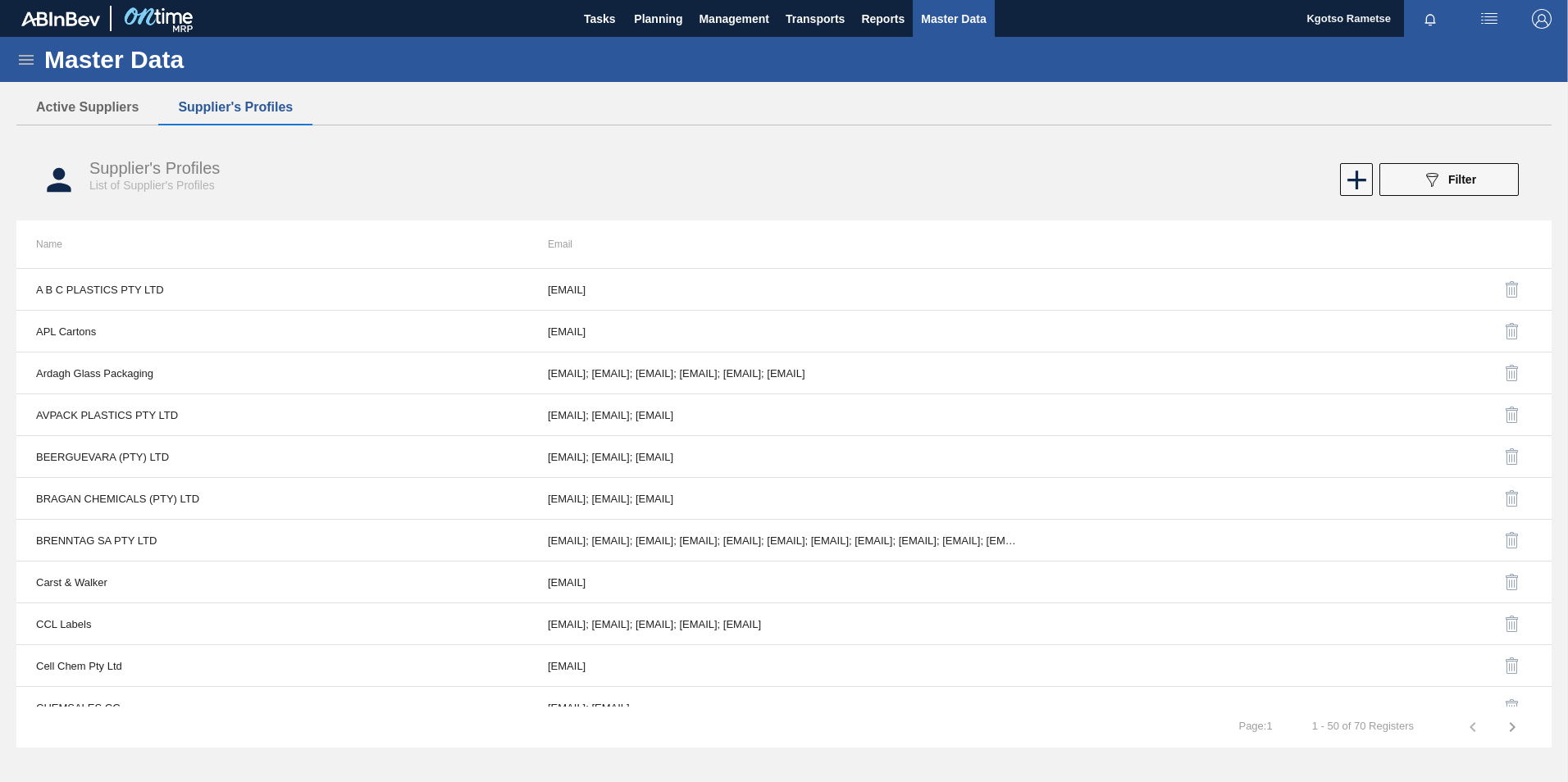 click on "SAP Supplier Code Supplier Unit Supplier Name Supplier ID User 1007603 A B C PLASTICS PTY LTD A B C PLASTICS PTY LTD 9000213208 A B C PLASTICS PTY LTD 1000001 APL Cartons APL Cartons 9600005715 APL Cartons 1000008 Ardagh Ardagh Glass Packaging South Africa 9885740143 Ardagh Glass Packaging 1119238 AVPACK PLASTICS PTY LTD AVPACK PLASTICS PTY LTD 9813509180 AVPACK PLASTICS PTY LTD 1098676 BEERGUEVARA (PTY) LTD BEERGUEVARA (PTY) LTD 9107777188 BEERGUEVARA (PTY) LTD 1116838 BRAGAN CHEMICALS (PTY) LTD BRAGAN CHEMICALS (PTY) LTD 9555919159 BRAGAN CHEMICALS (PTY) LTD 1002487 BRENNTAG SA PTY LTD BRENNTAG SA PTY LTD 9880394037 BRENNTAG SA PTY LTD 1010556 BRENNTAG SA PTY LTD BRENNTAG SOUTH AFRICA PTY LTD 9450217717 BRENNTAG SA PTY LTD 1045390 CCL Labels CCL LABEL CAPE PTY LTD ZAR 1117902" at bounding box center [784, 378] 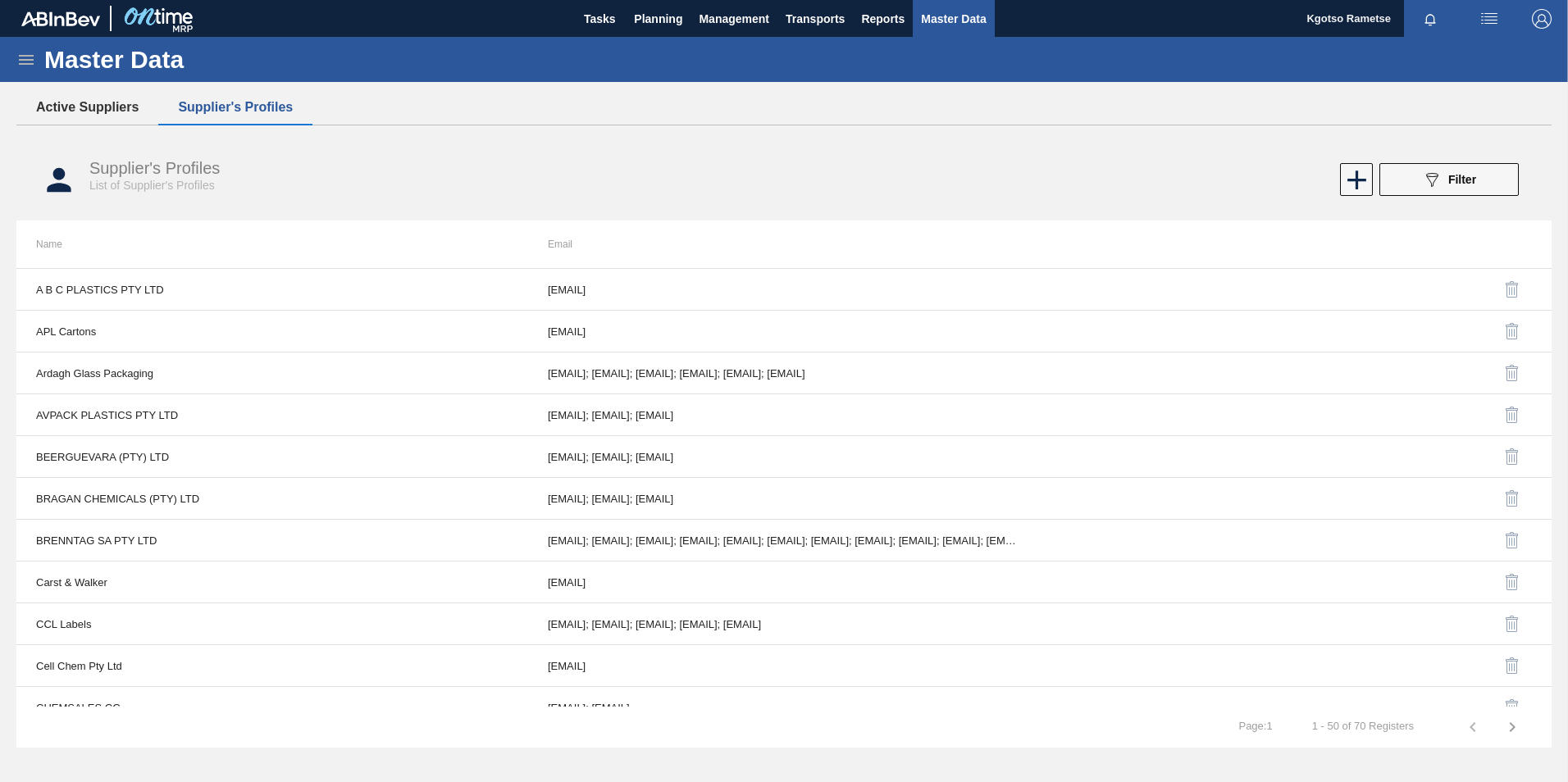 click on "Active Suppliers" at bounding box center [87, 107] 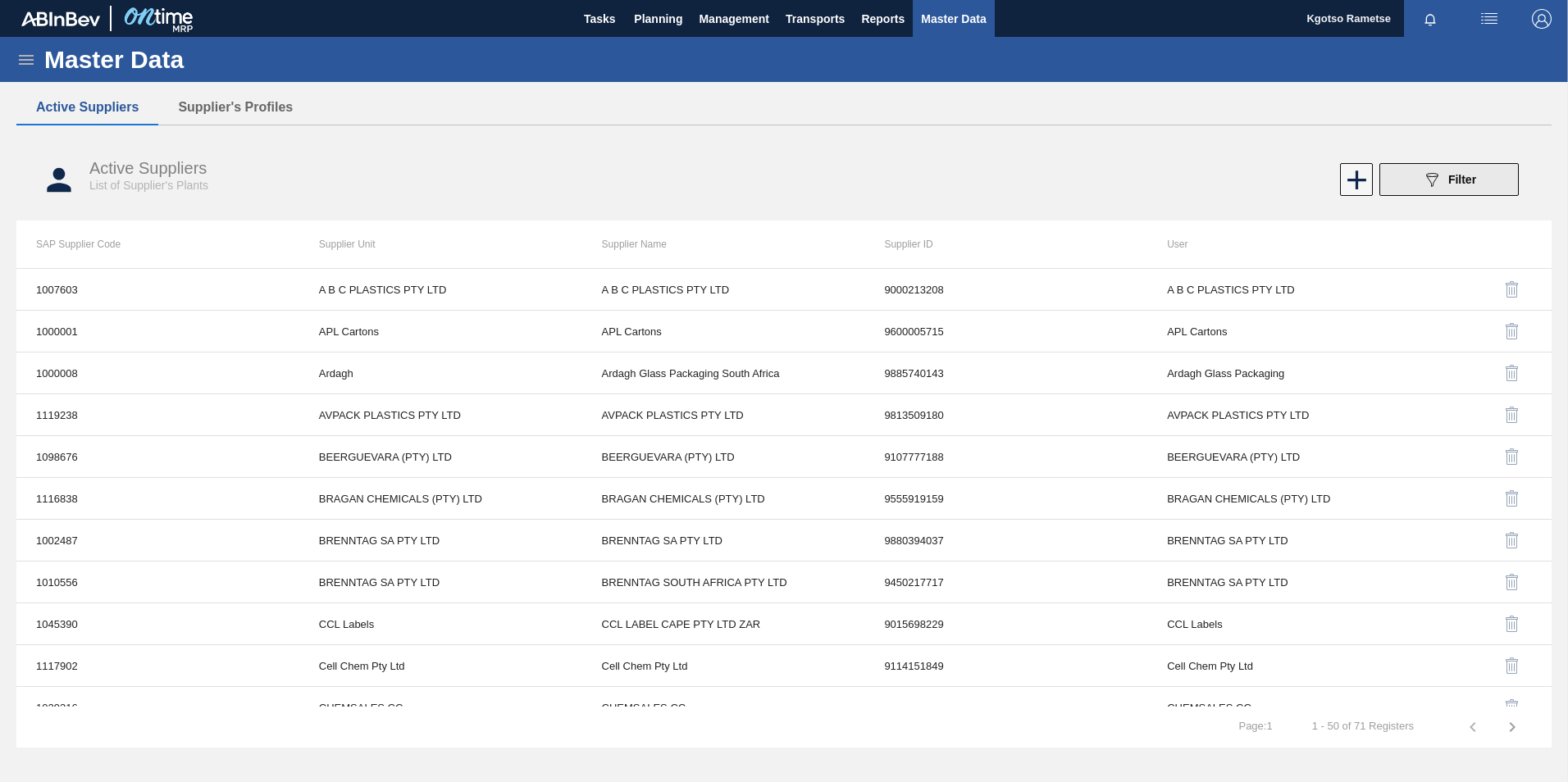 click on "089F7B8B-B2A5-4AFE-B5C0-19BA573D28AC Filter" at bounding box center [1449, 180] 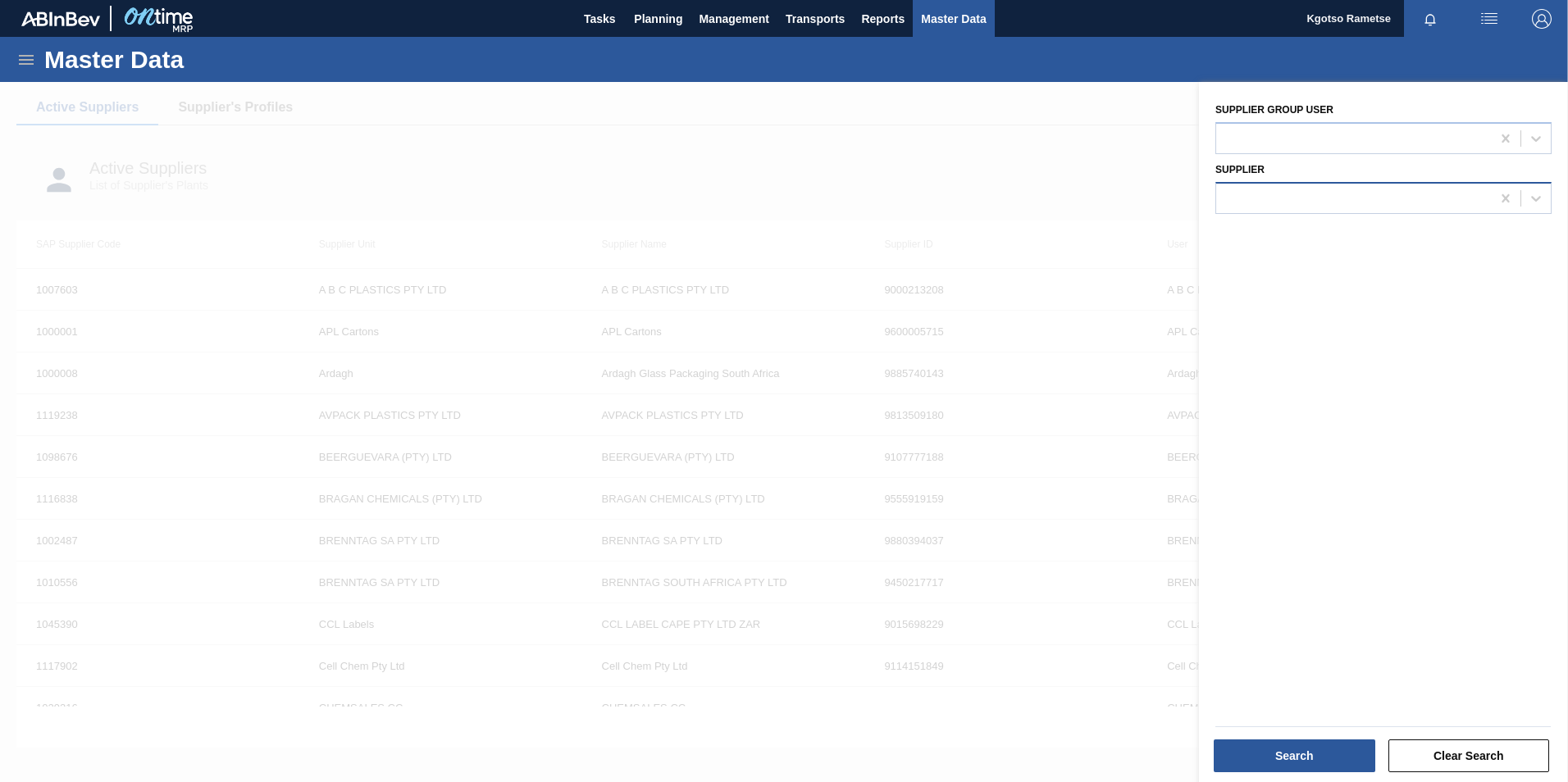 click at bounding box center [1353, 198] 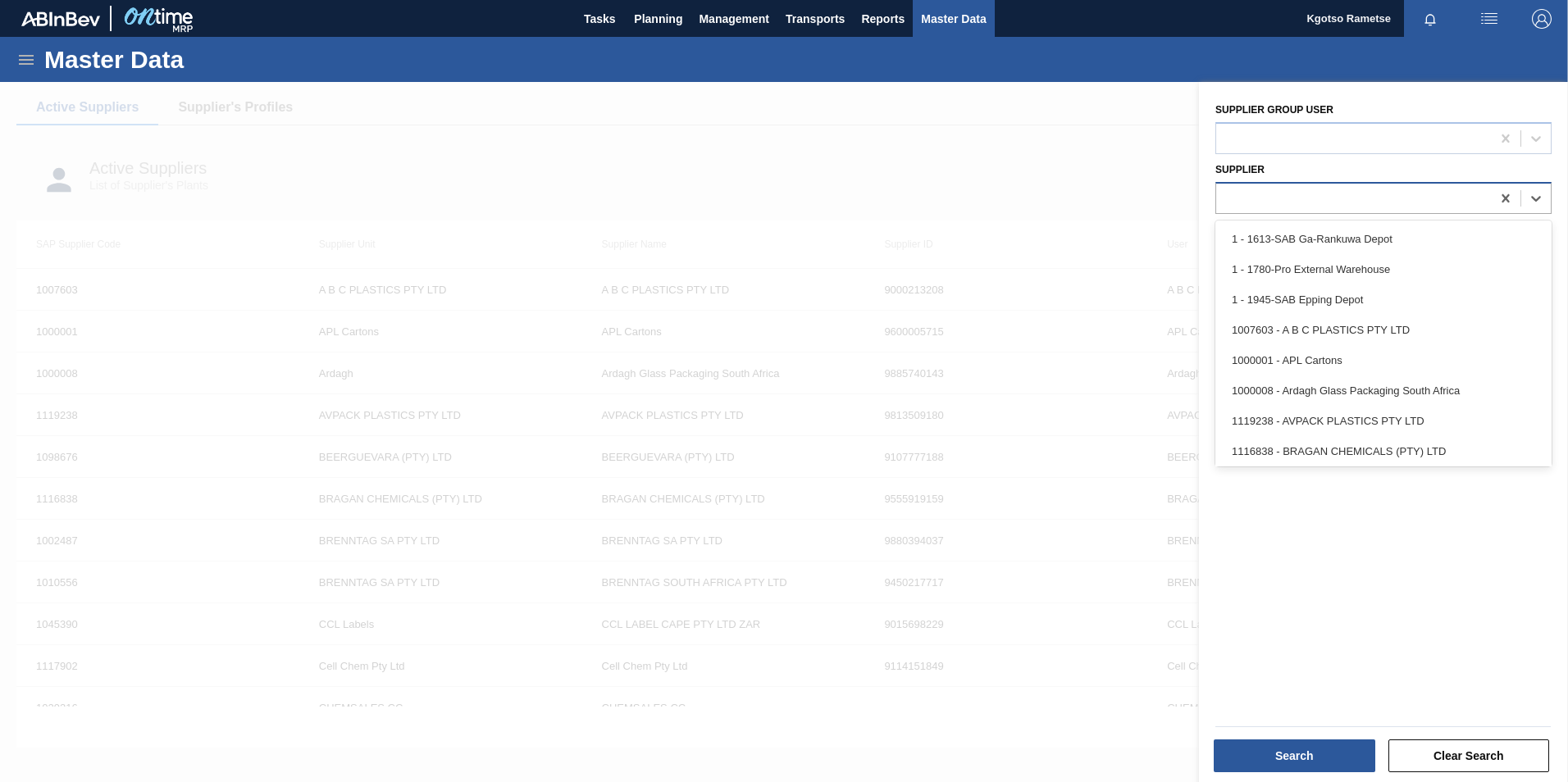 paste on "285149" 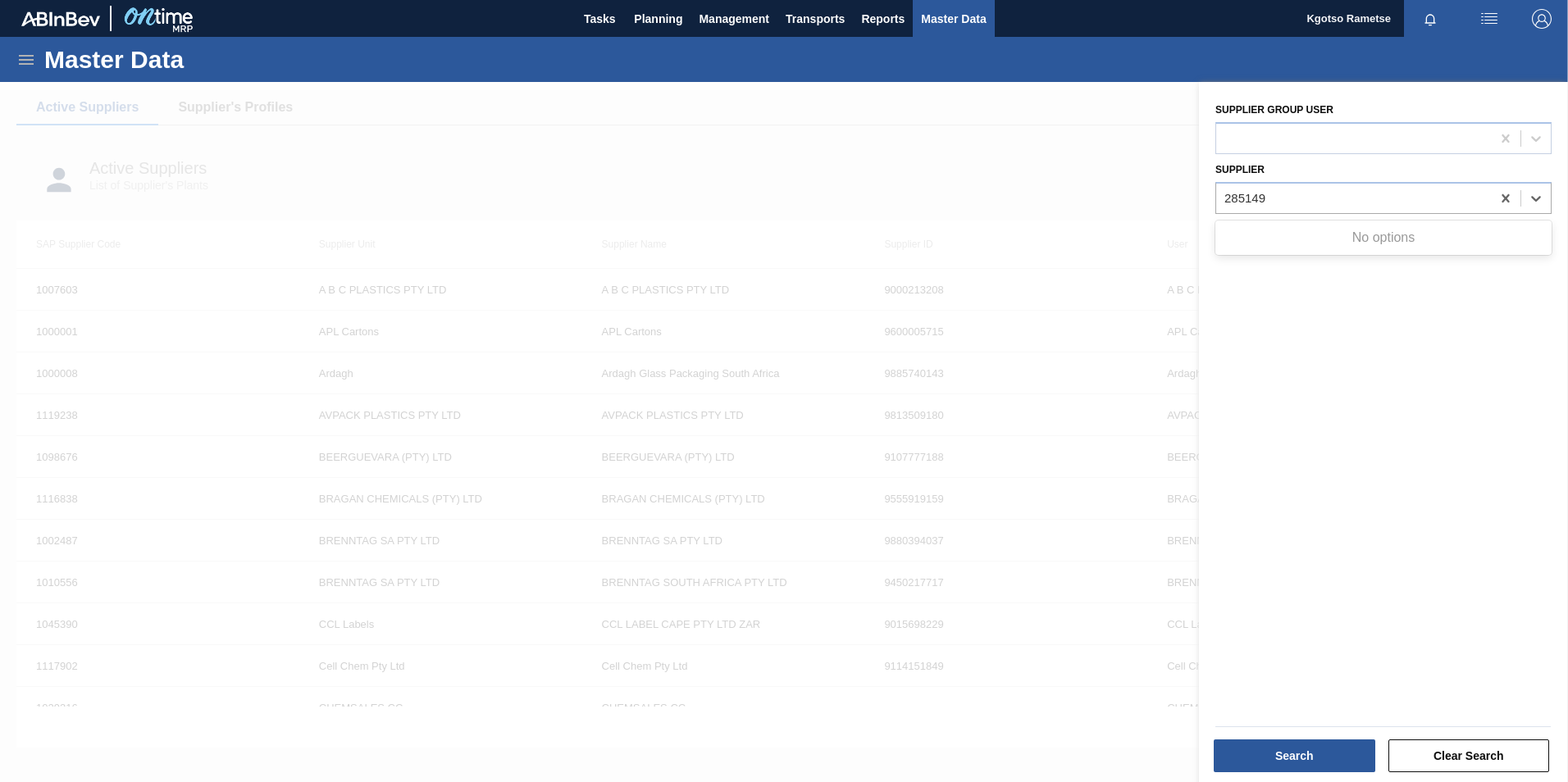 type on "285149" 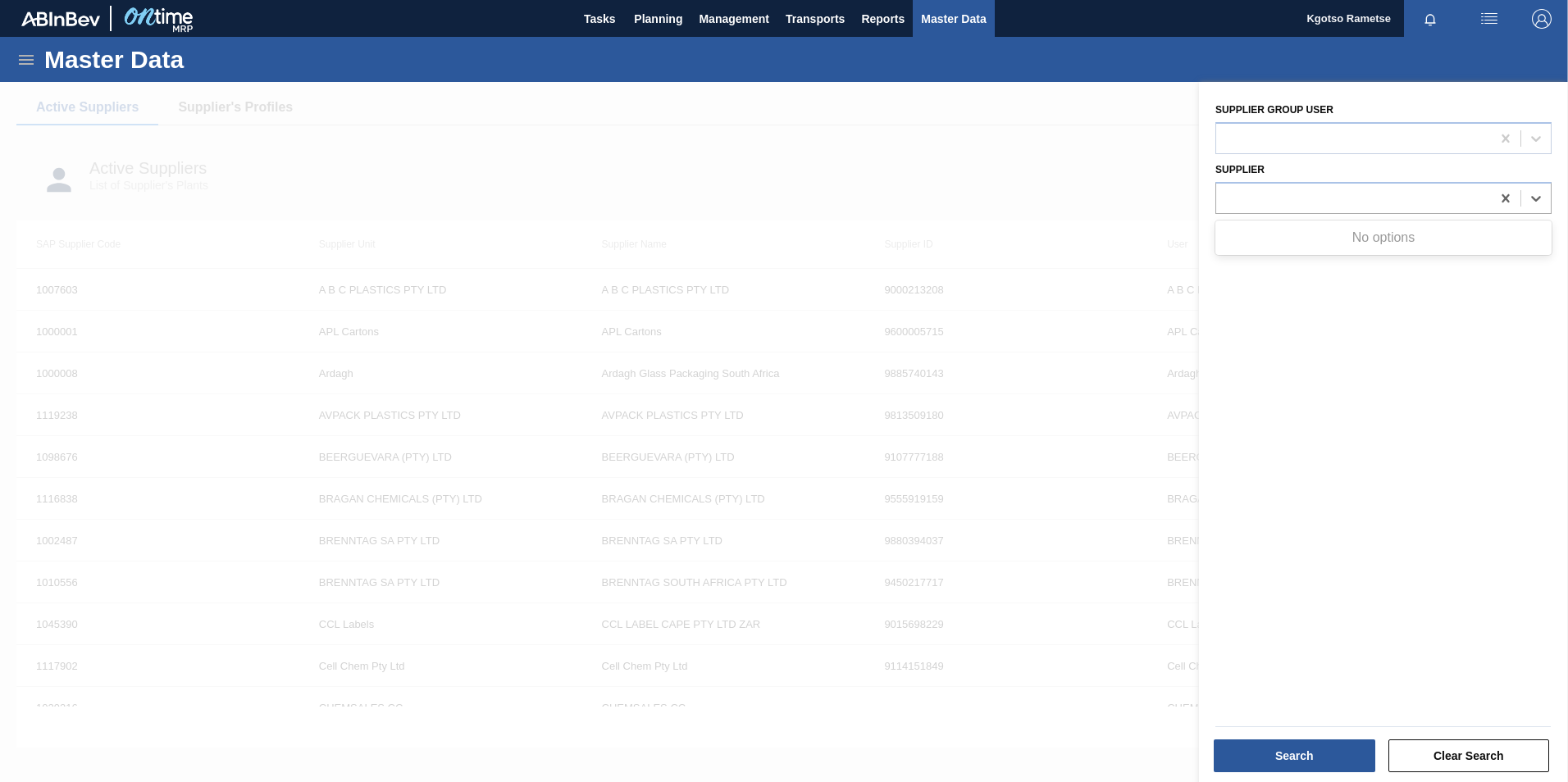 click on "Supplier group user Supplier   Use Up and Down to choose options, press Enter to select the currently focused option, press Escape to exit the menu, press Tab to select the option and exit the menu. 285149 No options" at bounding box center [1383, 434] 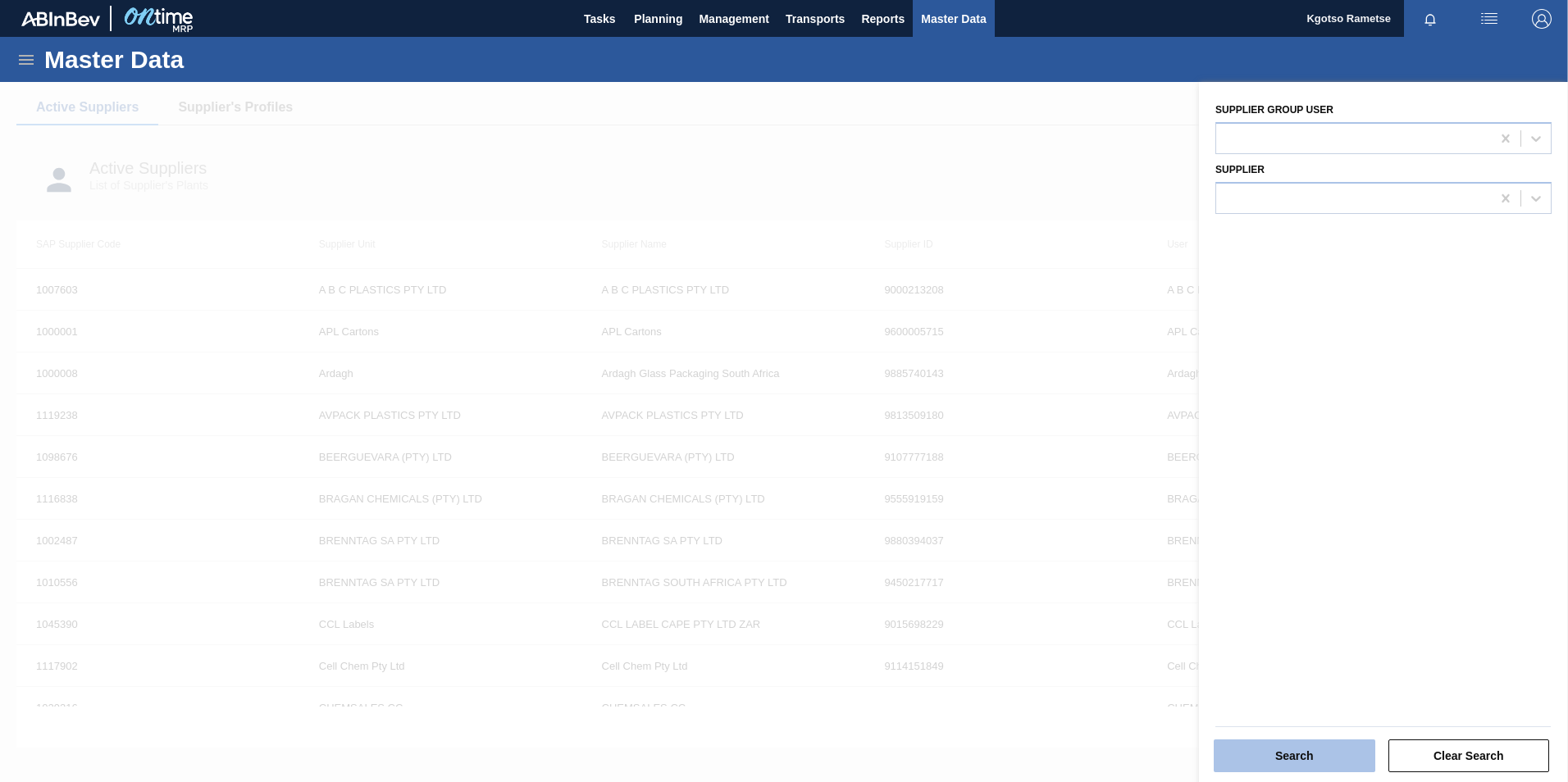 click on "Search" at bounding box center (1294, 756) 